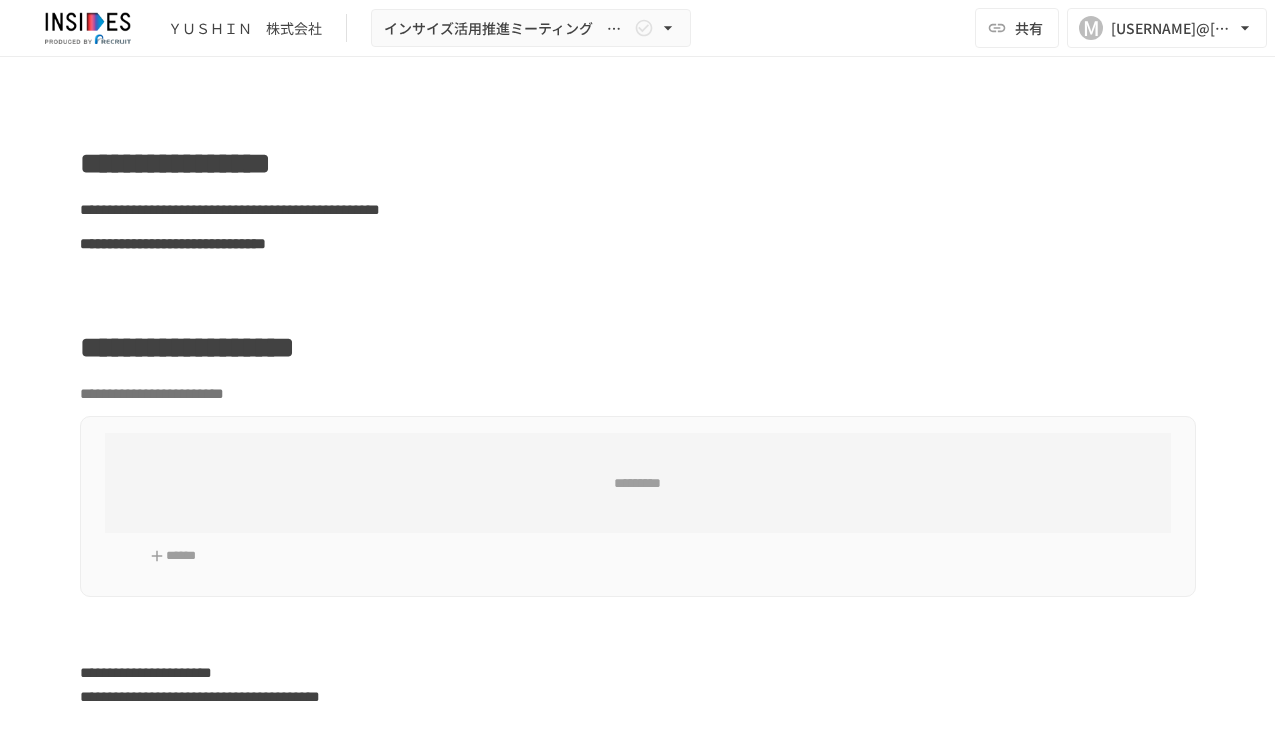 scroll, scrollTop: 0, scrollLeft: 0, axis: both 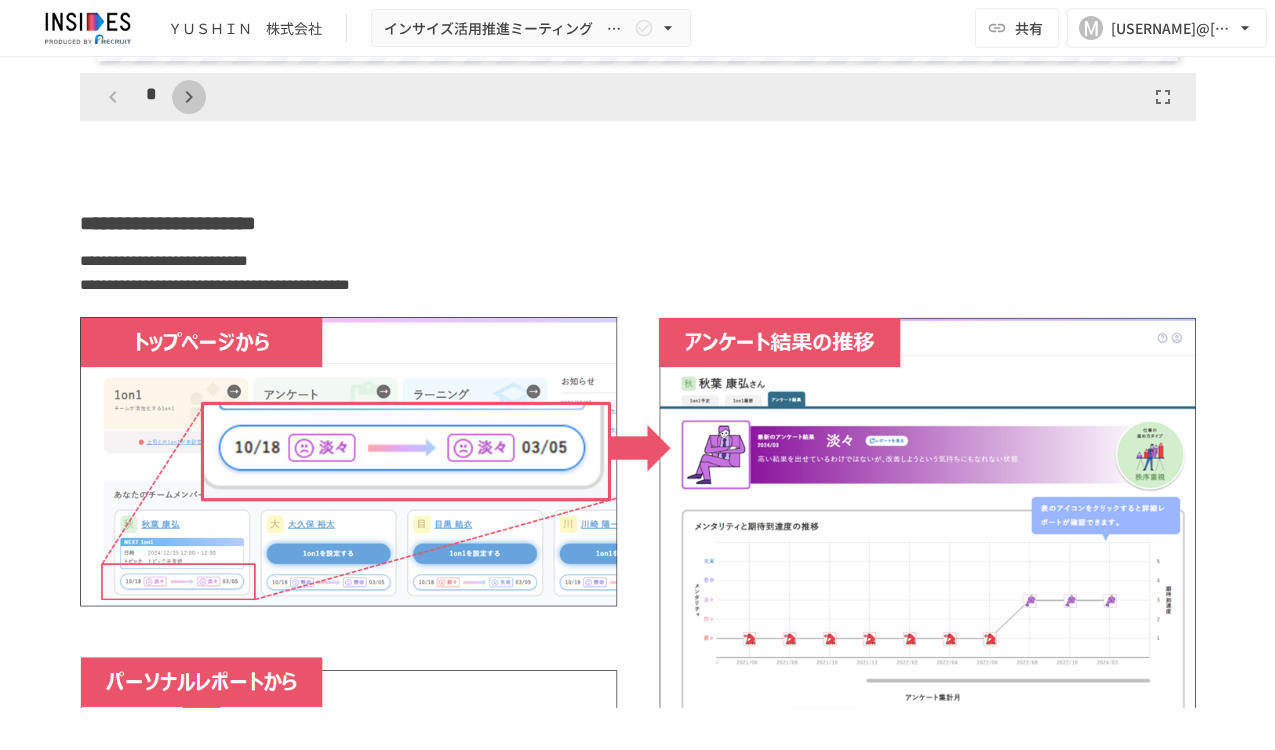 click 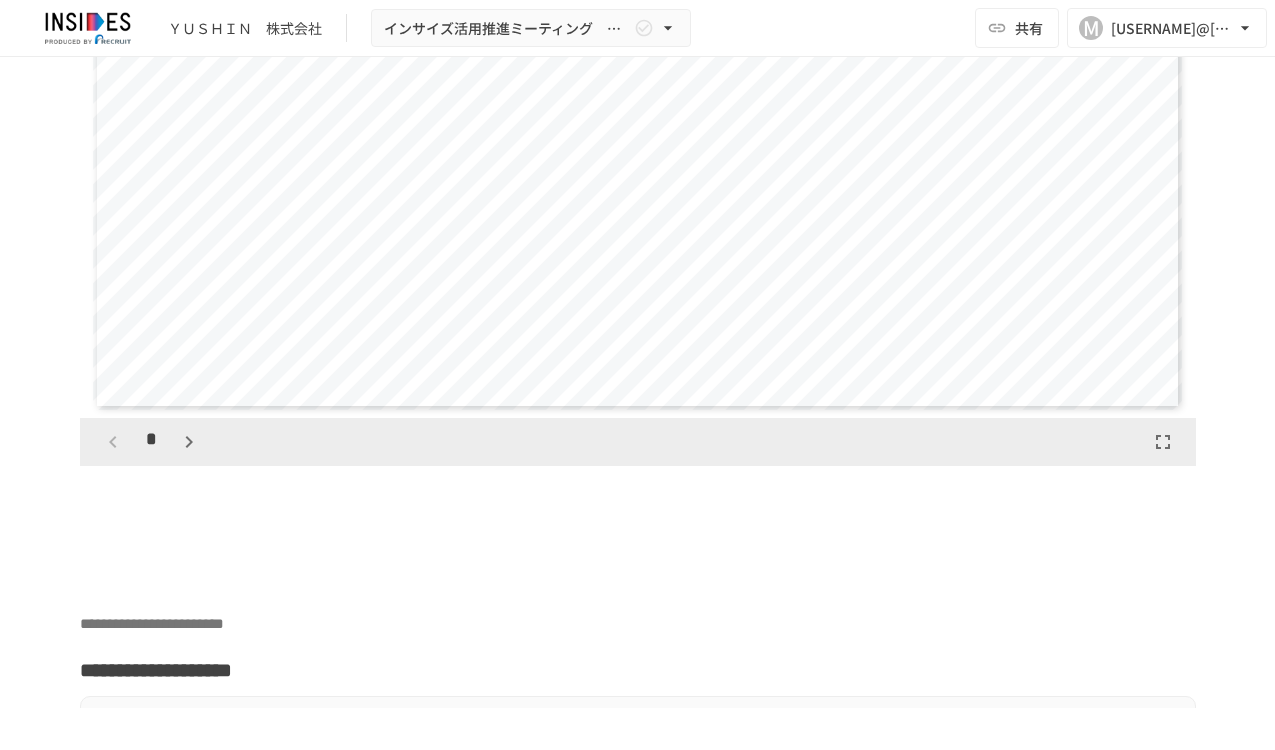 scroll, scrollTop: 5700, scrollLeft: 0, axis: vertical 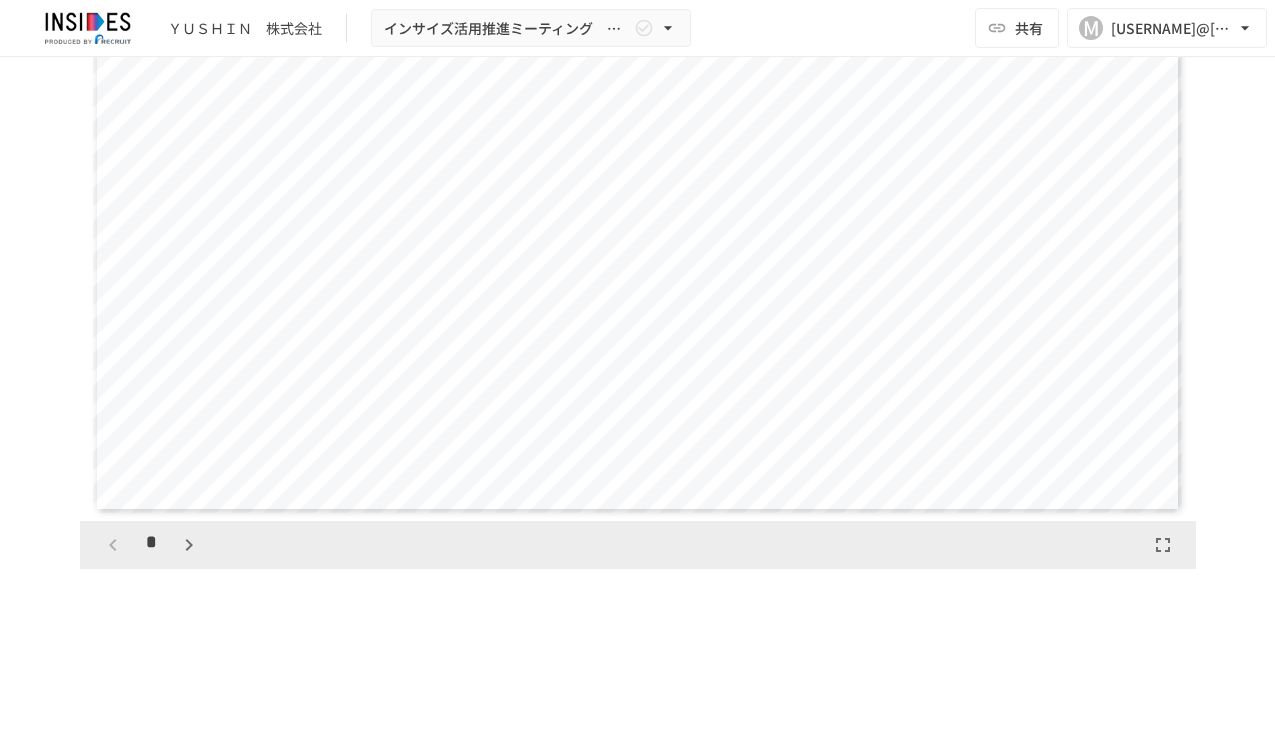 click on "*" at bounding box center [151, 545] 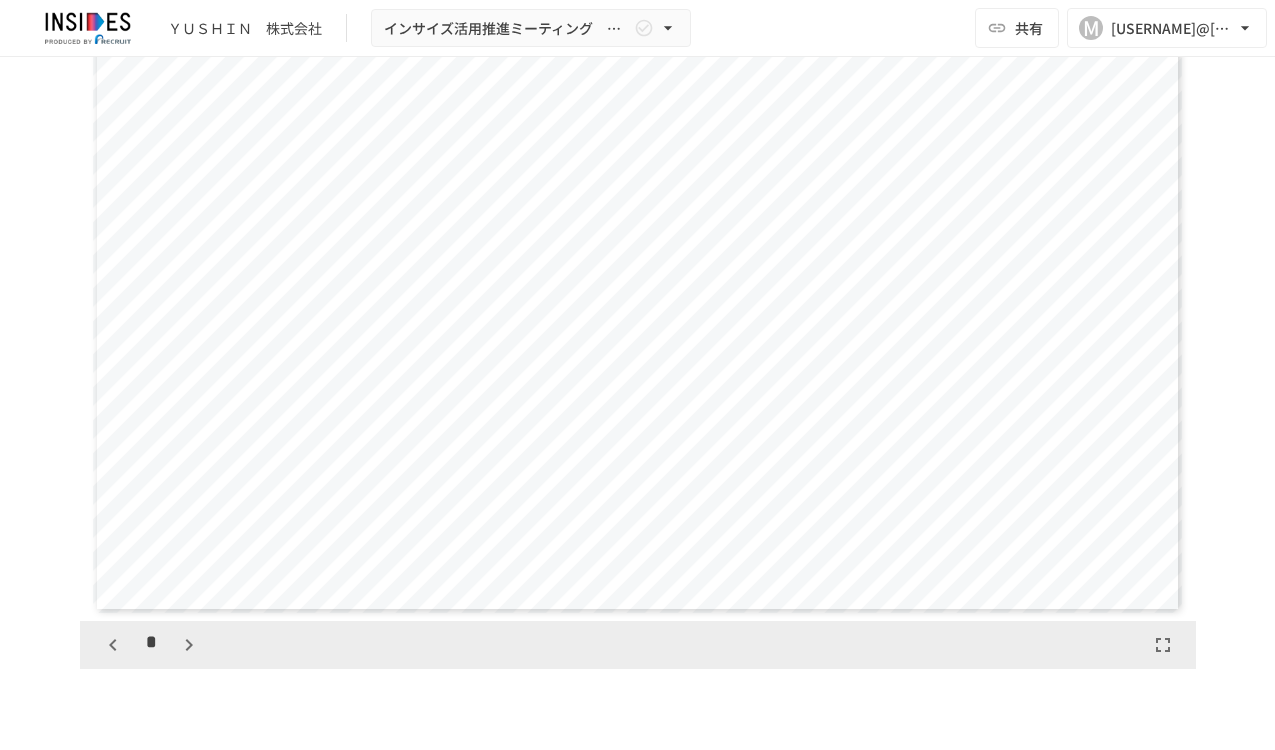 scroll, scrollTop: 5700, scrollLeft: 0, axis: vertical 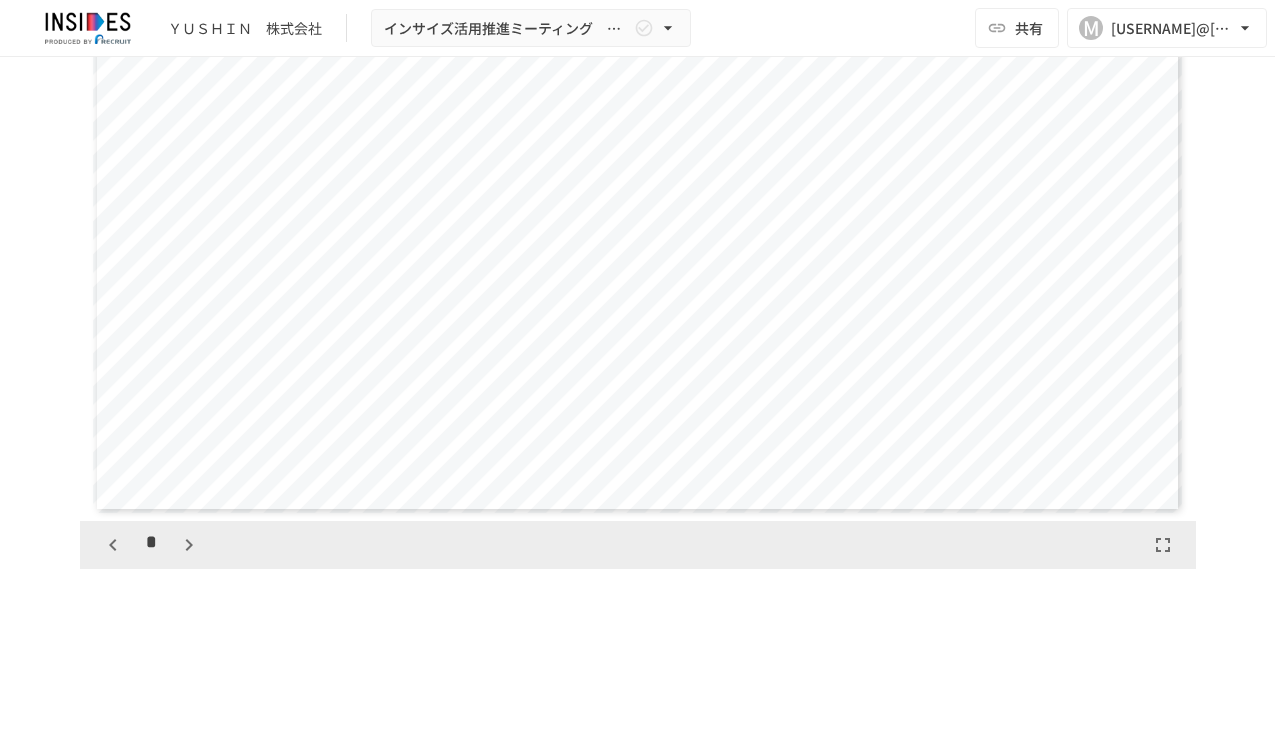 click 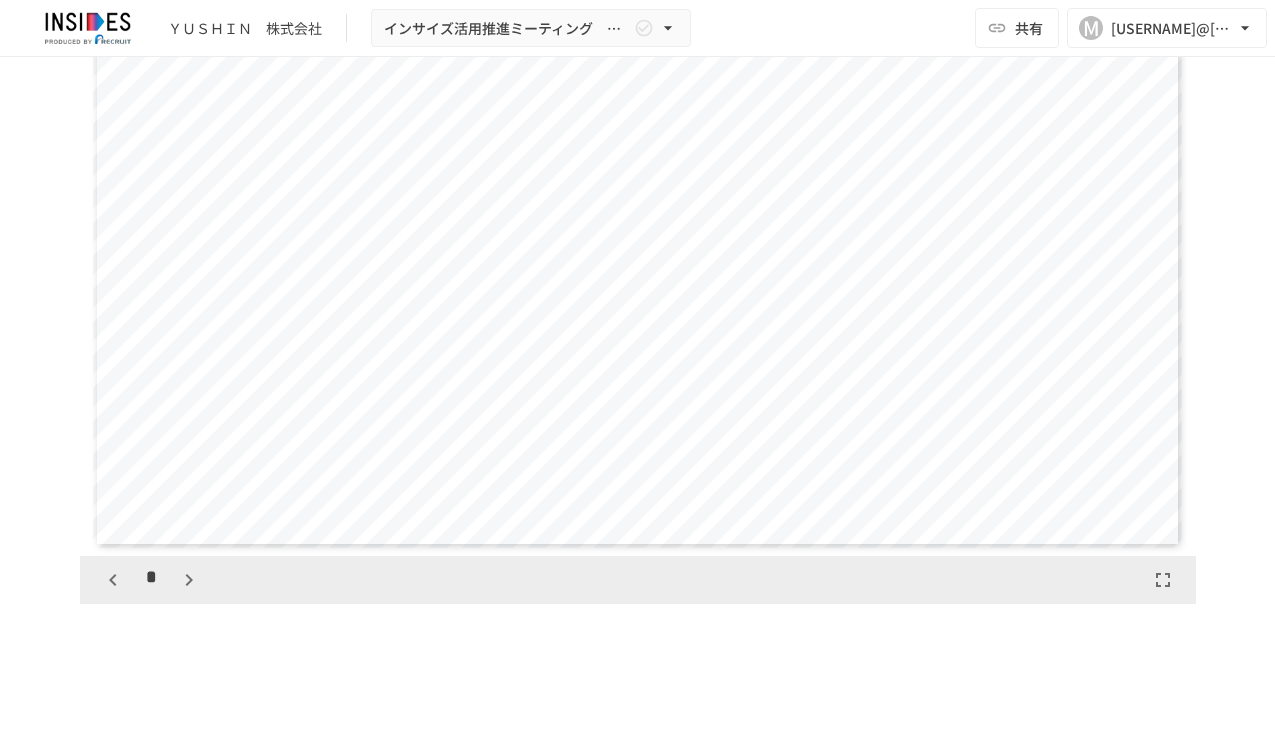 scroll, scrollTop: 5700, scrollLeft: 0, axis: vertical 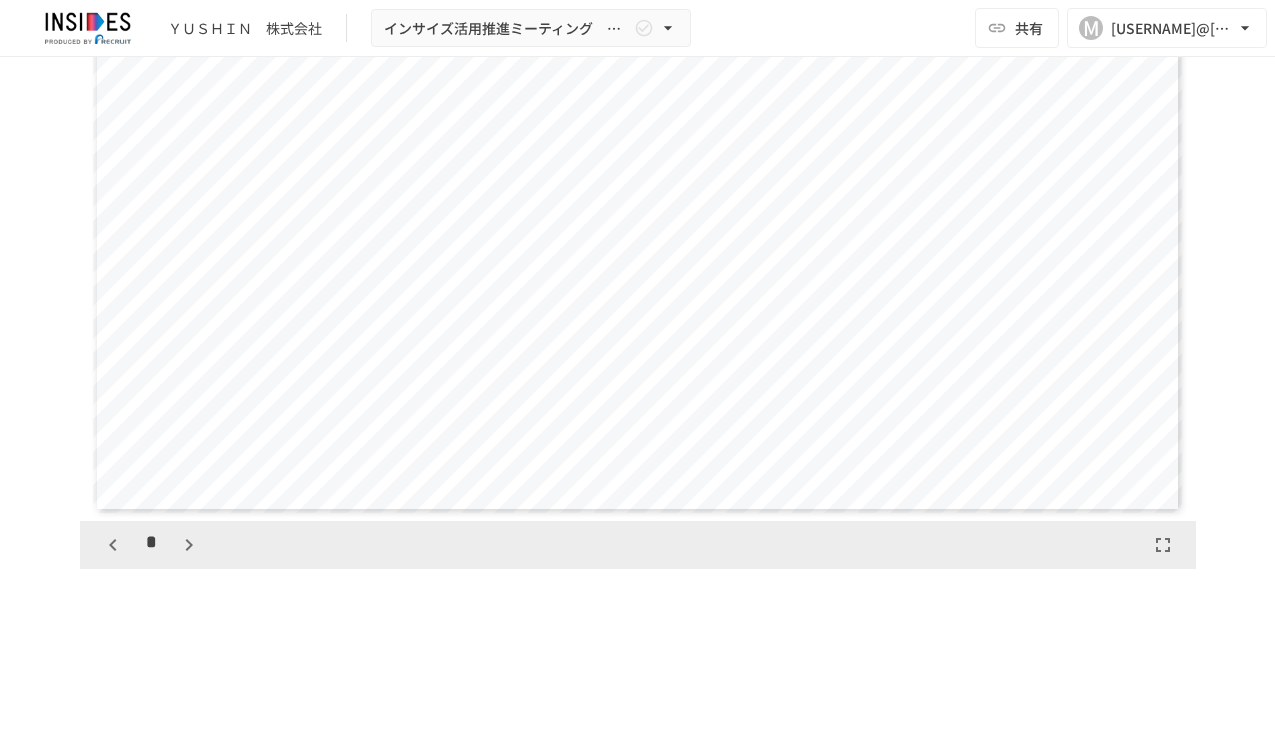 click 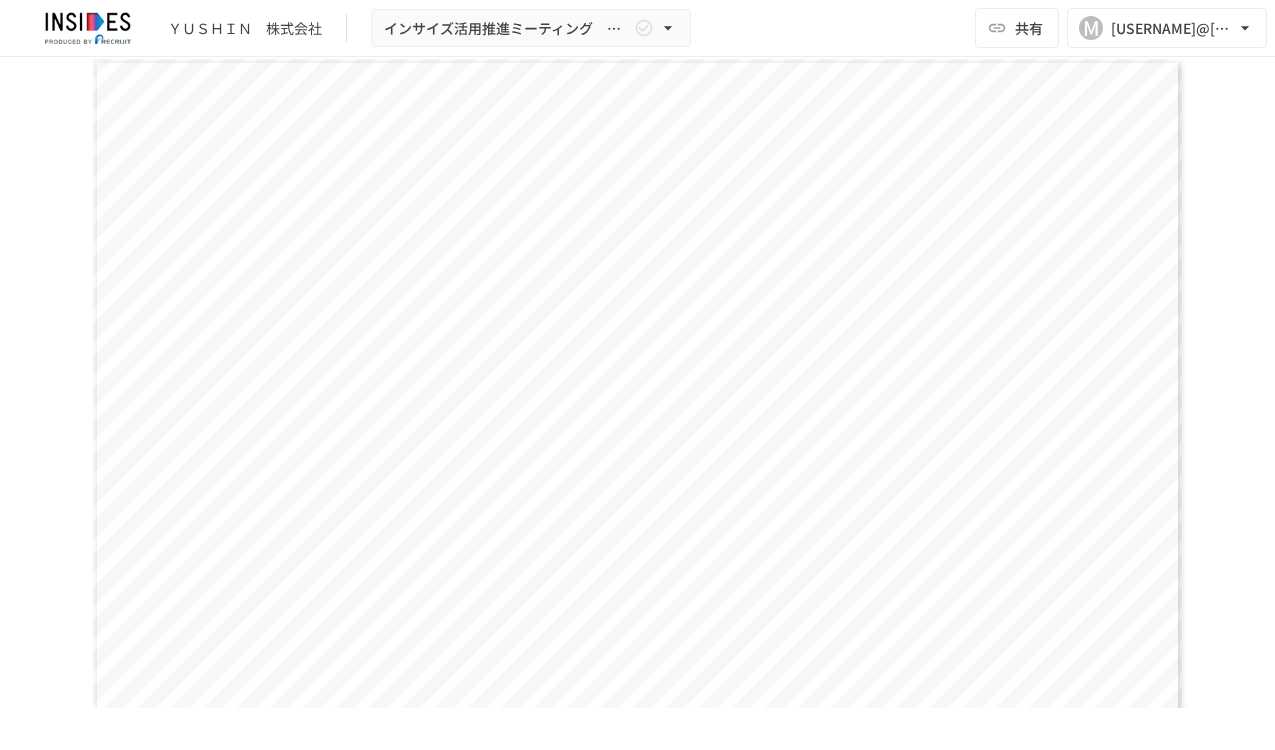 scroll, scrollTop: 5500, scrollLeft: 0, axis: vertical 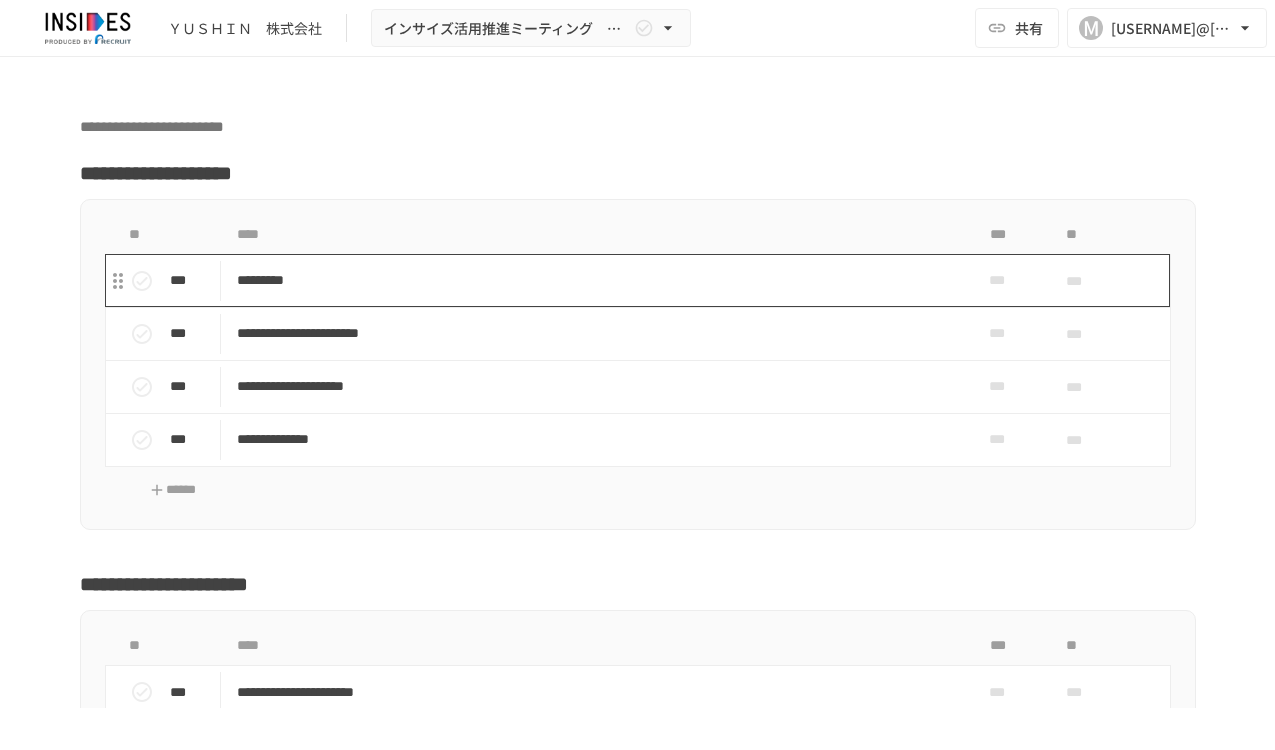 click on "*********" at bounding box center (596, 280) 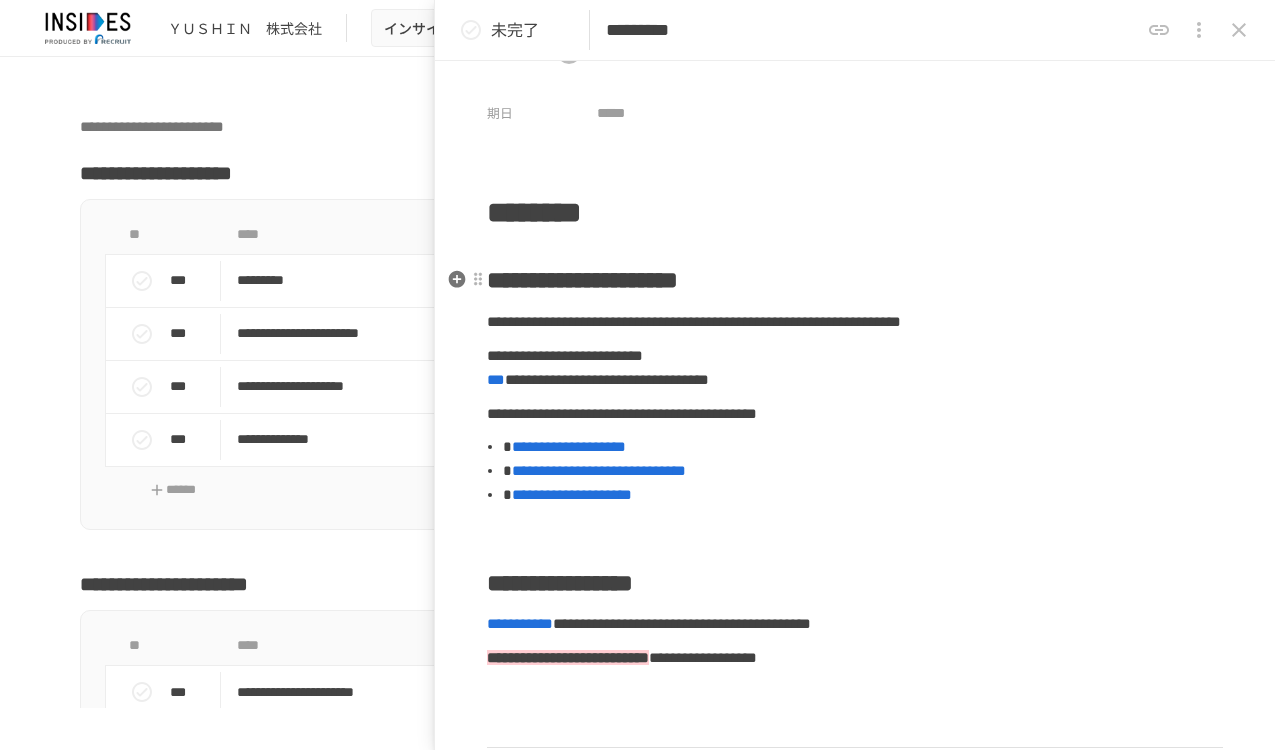 scroll, scrollTop: 100, scrollLeft: 0, axis: vertical 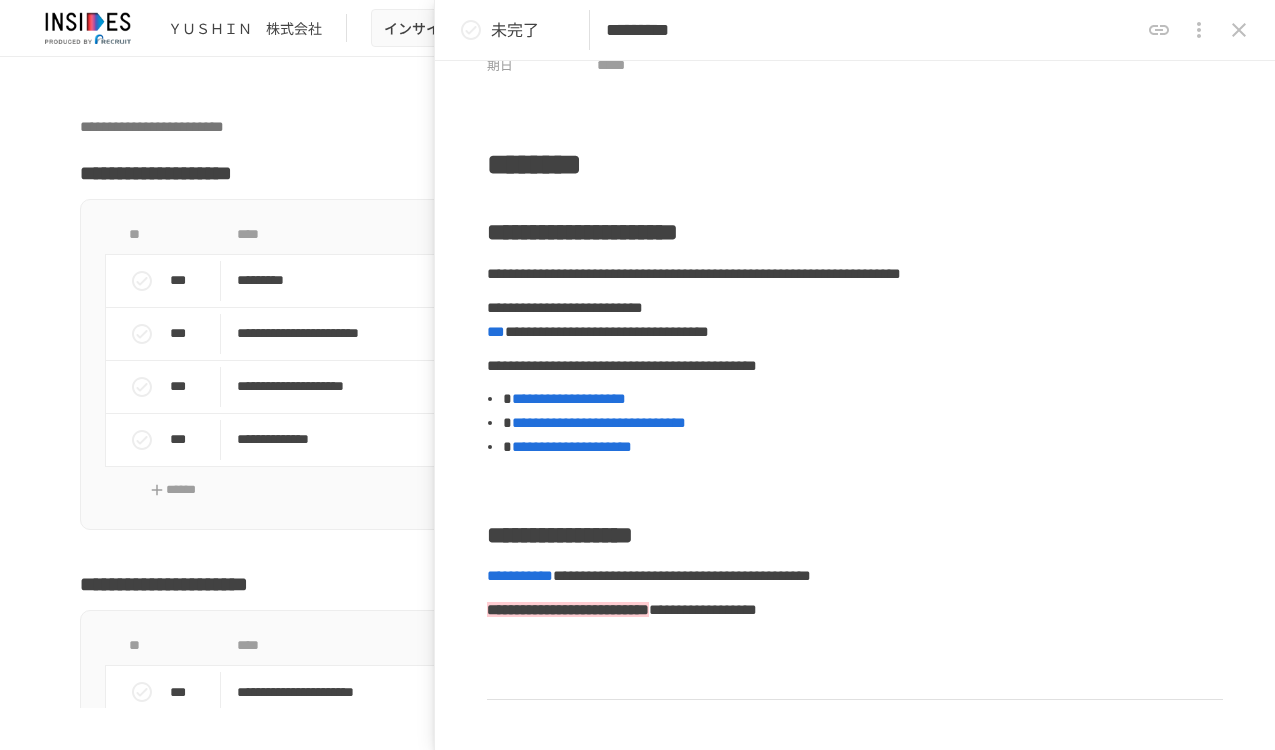 click at bounding box center [638, 59] 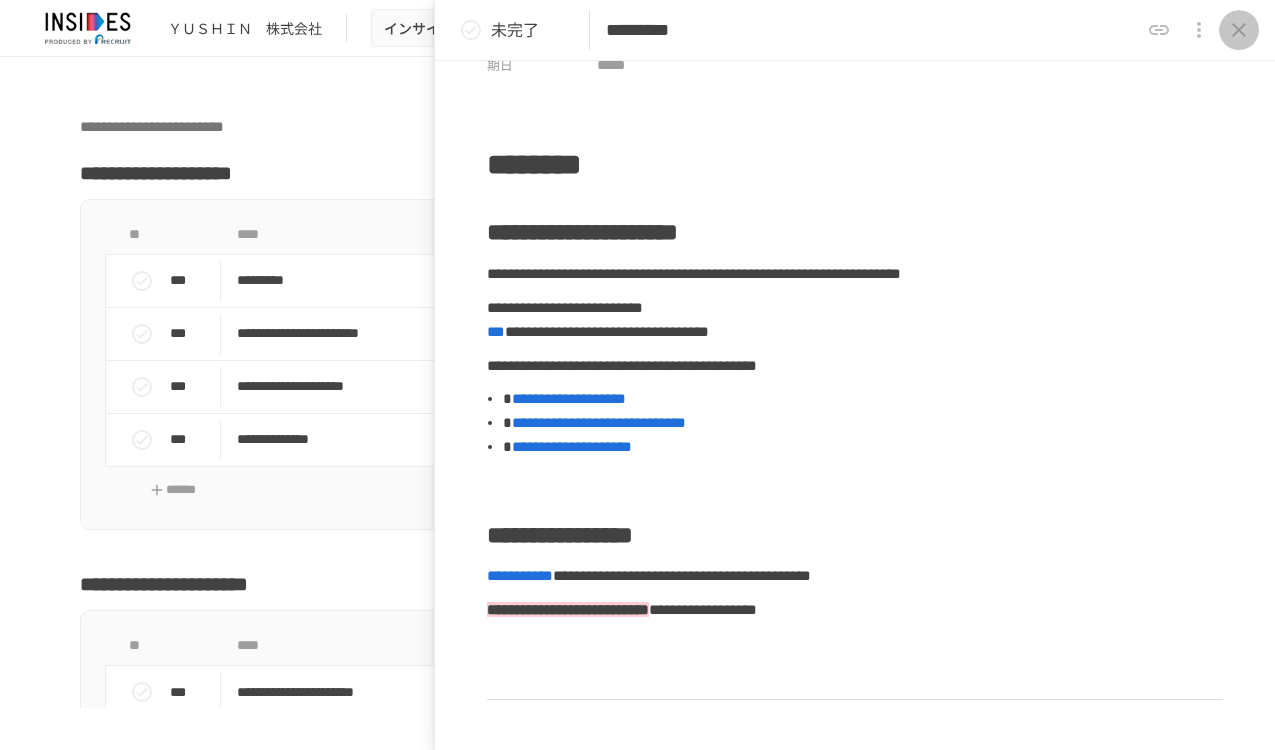 click at bounding box center (1239, 30) 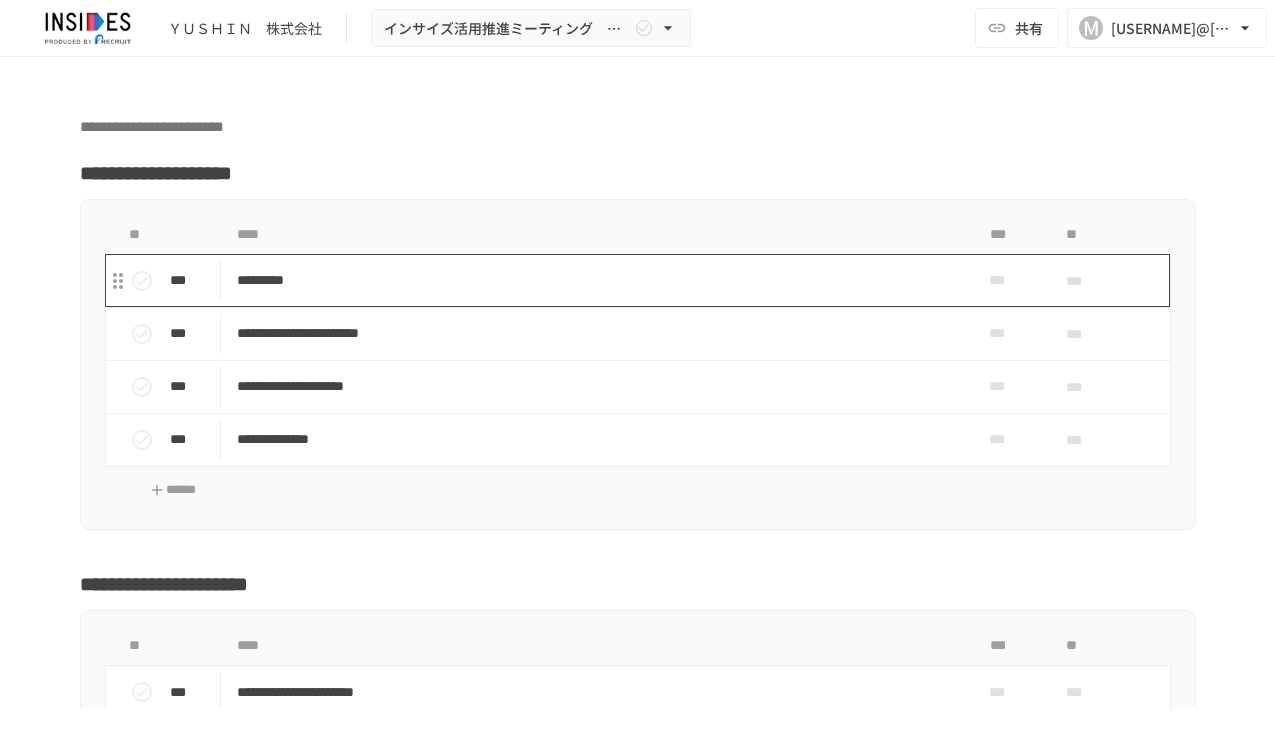 click on "*********" at bounding box center (596, 280) 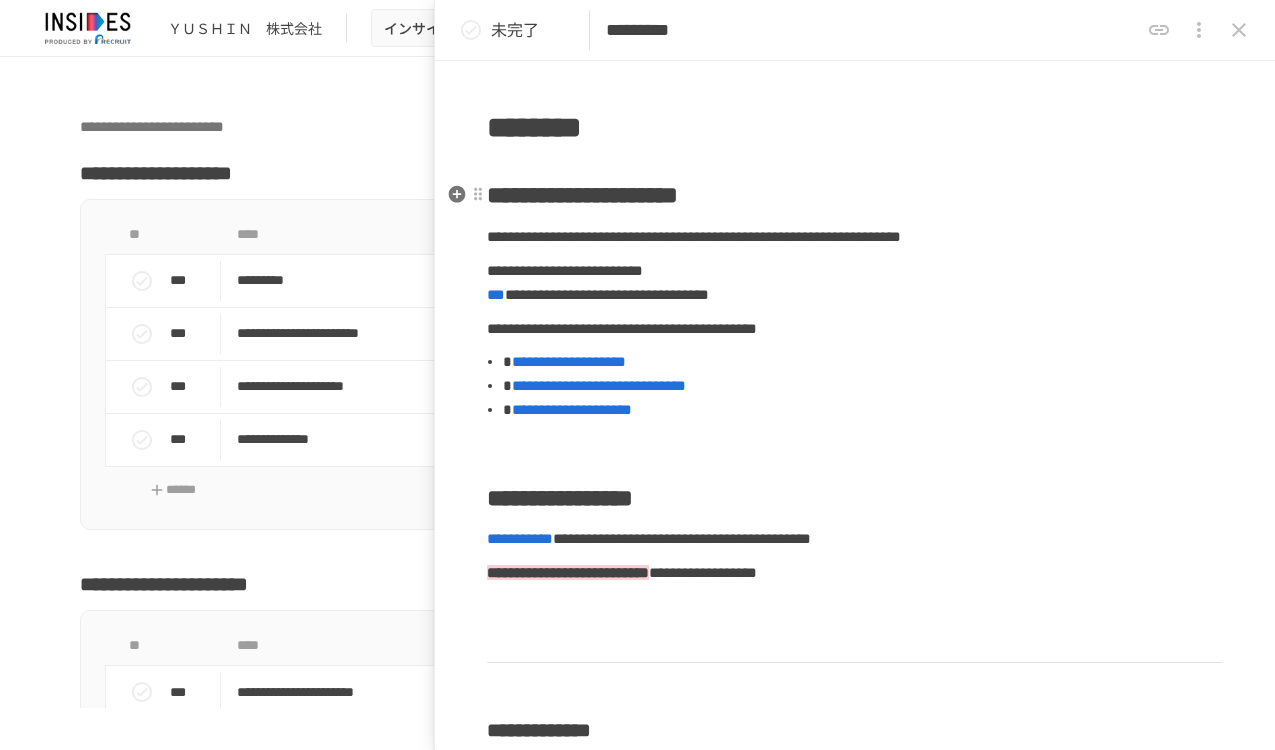 scroll, scrollTop: 500, scrollLeft: 0, axis: vertical 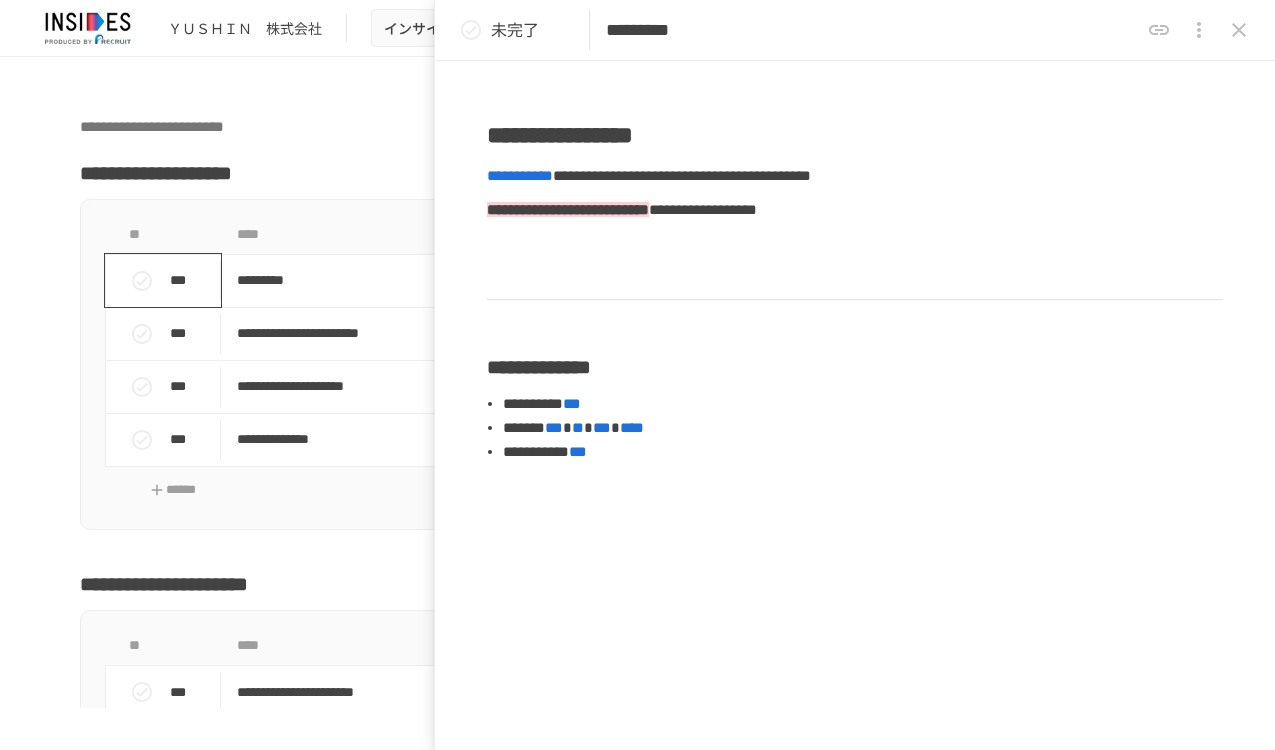 click on "***" at bounding box center (191, 280) 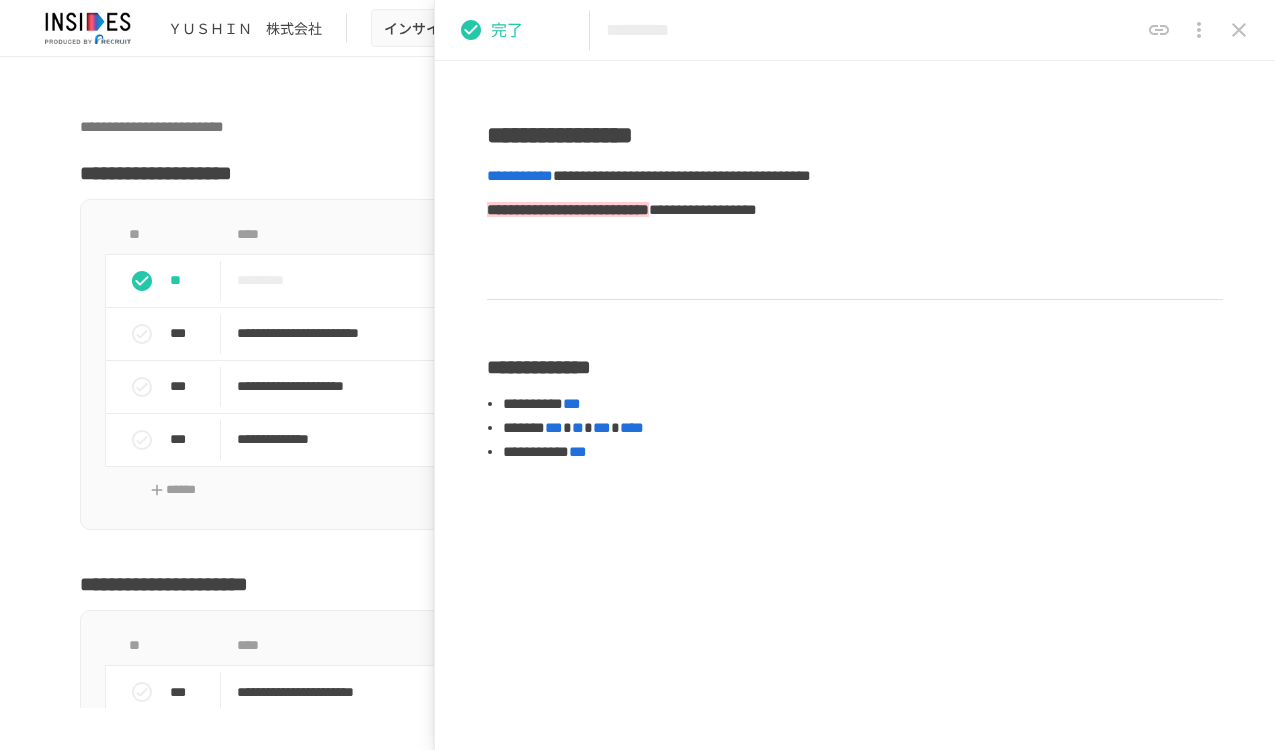 click at bounding box center [638, 93] 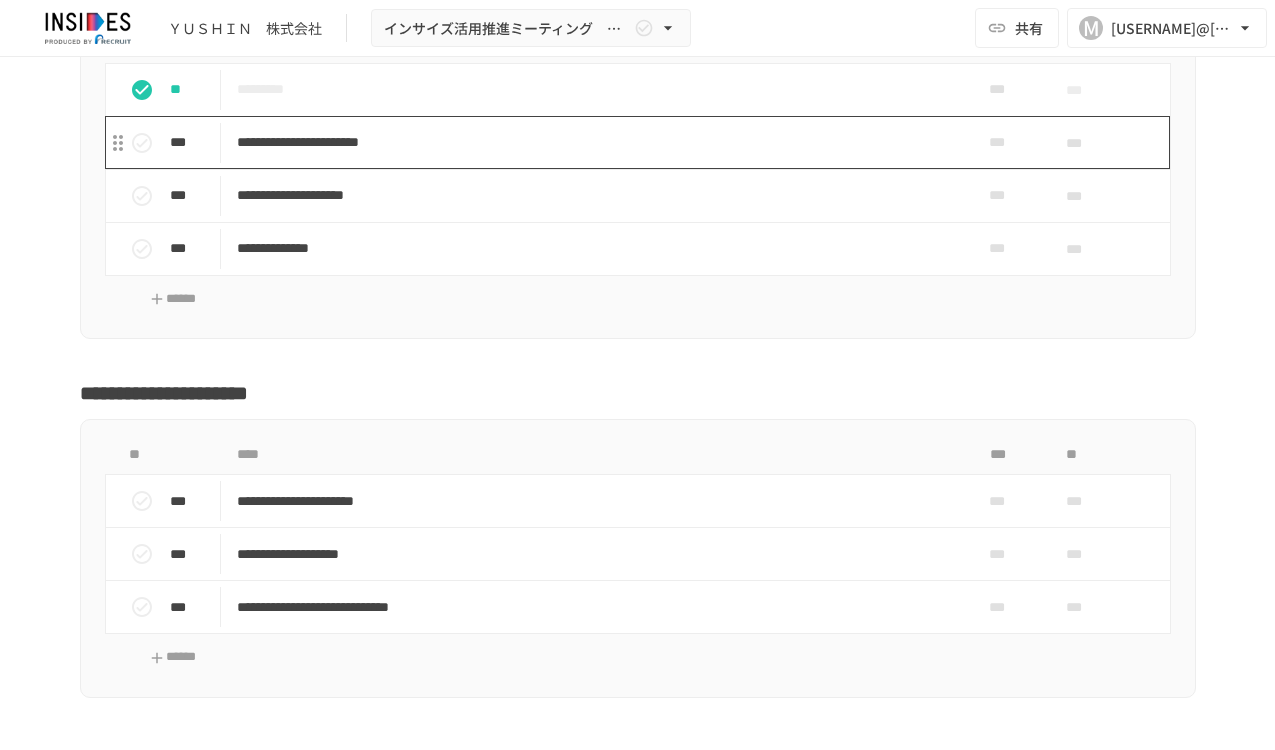 scroll, scrollTop: 6500, scrollLeft: 0, axis: vertical 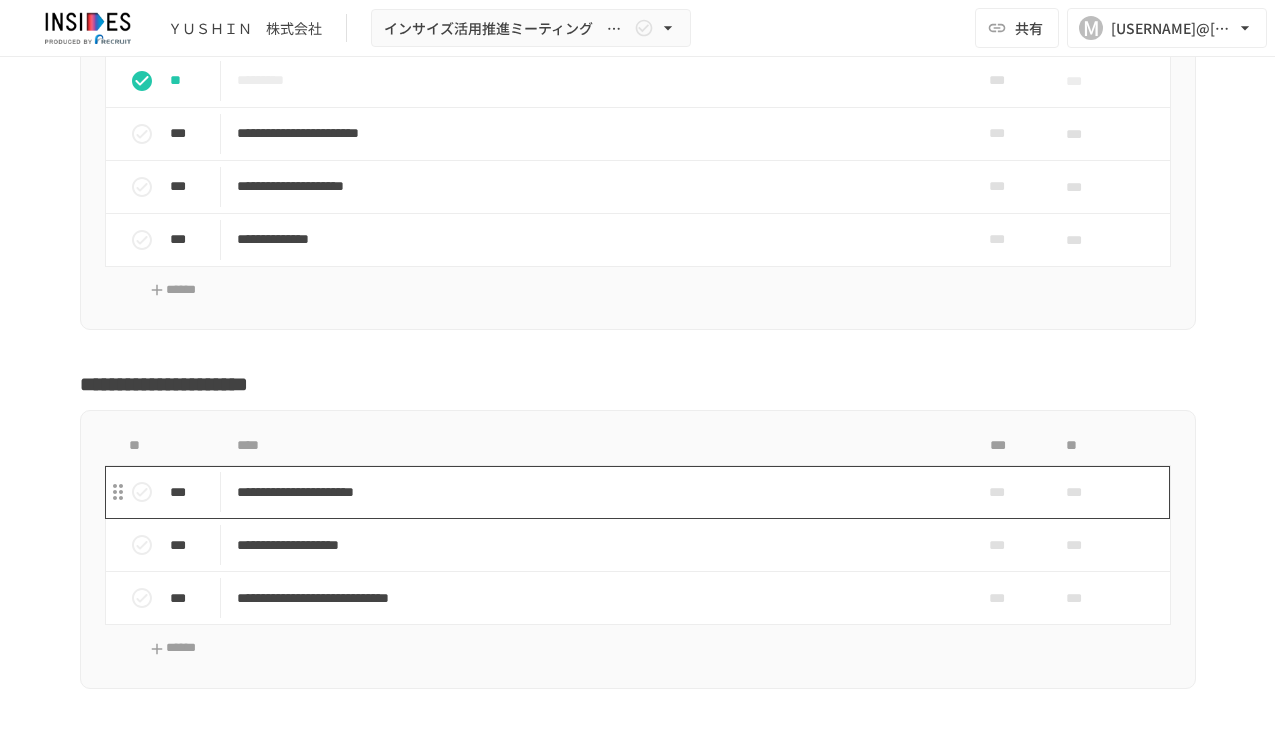 click on "**********" at bounding box center (596, 492) 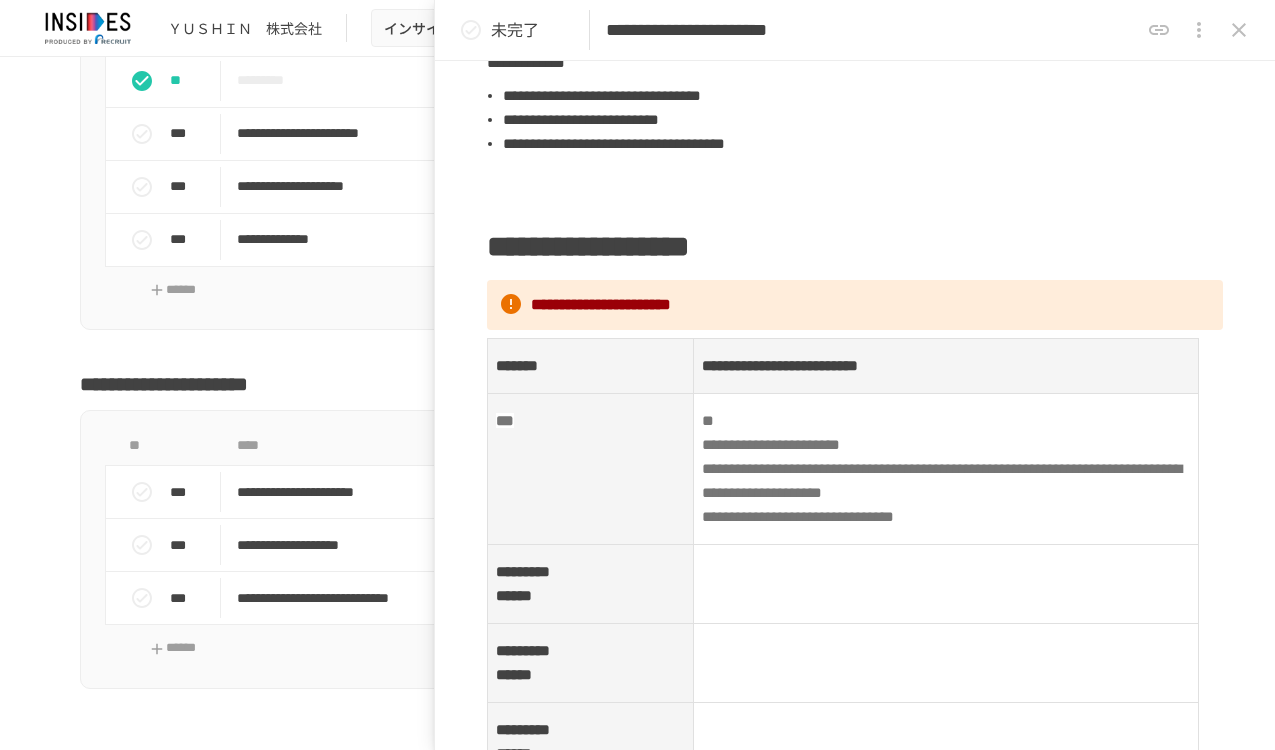 scroll, scrollTop: 260, scrollLeft: 0, axis: vertical 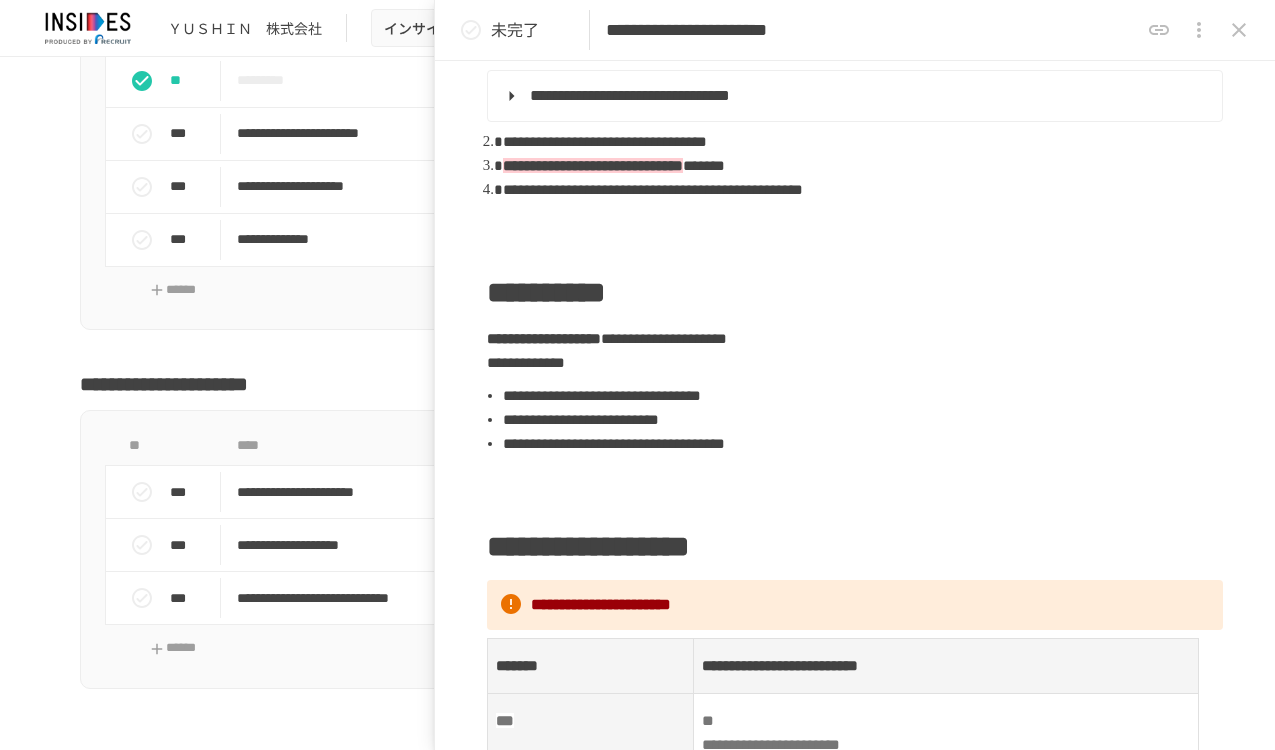 click on "**********" at bounding box center (164, 384) 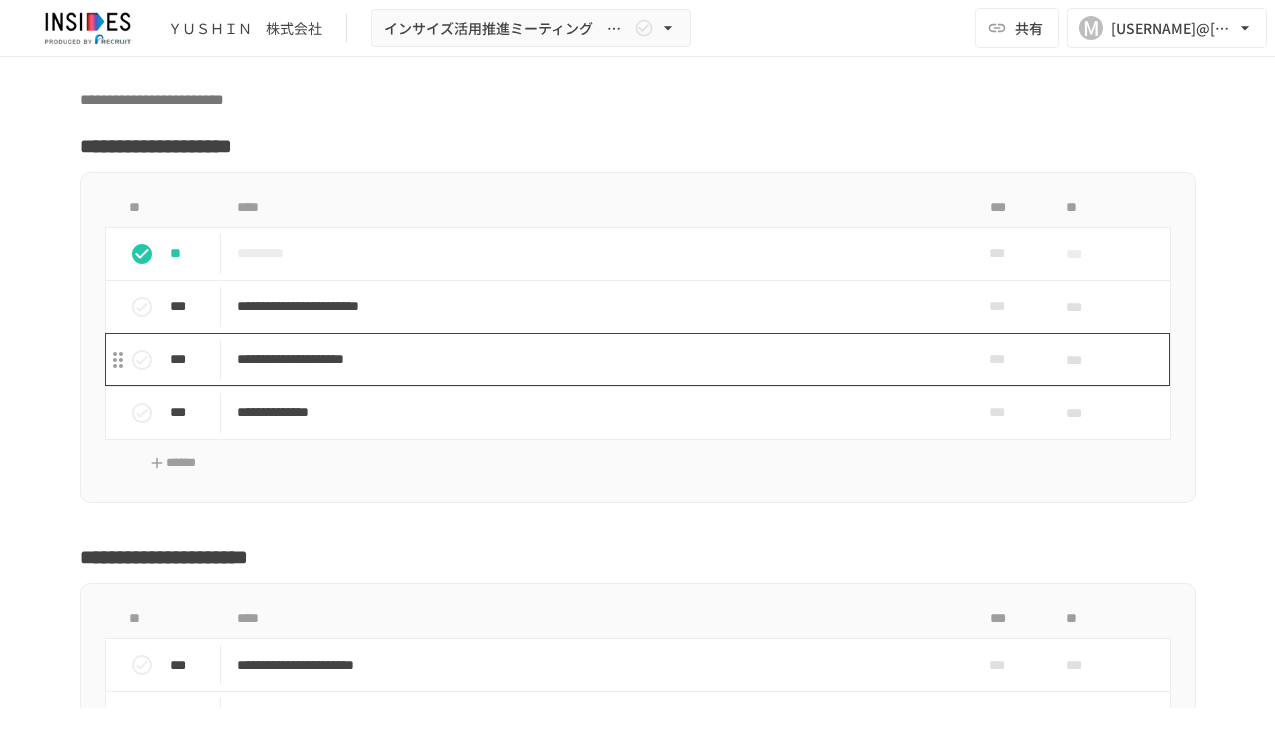 scroll, scrollTop: 6300, scrollLeft: 0, axis: vertical 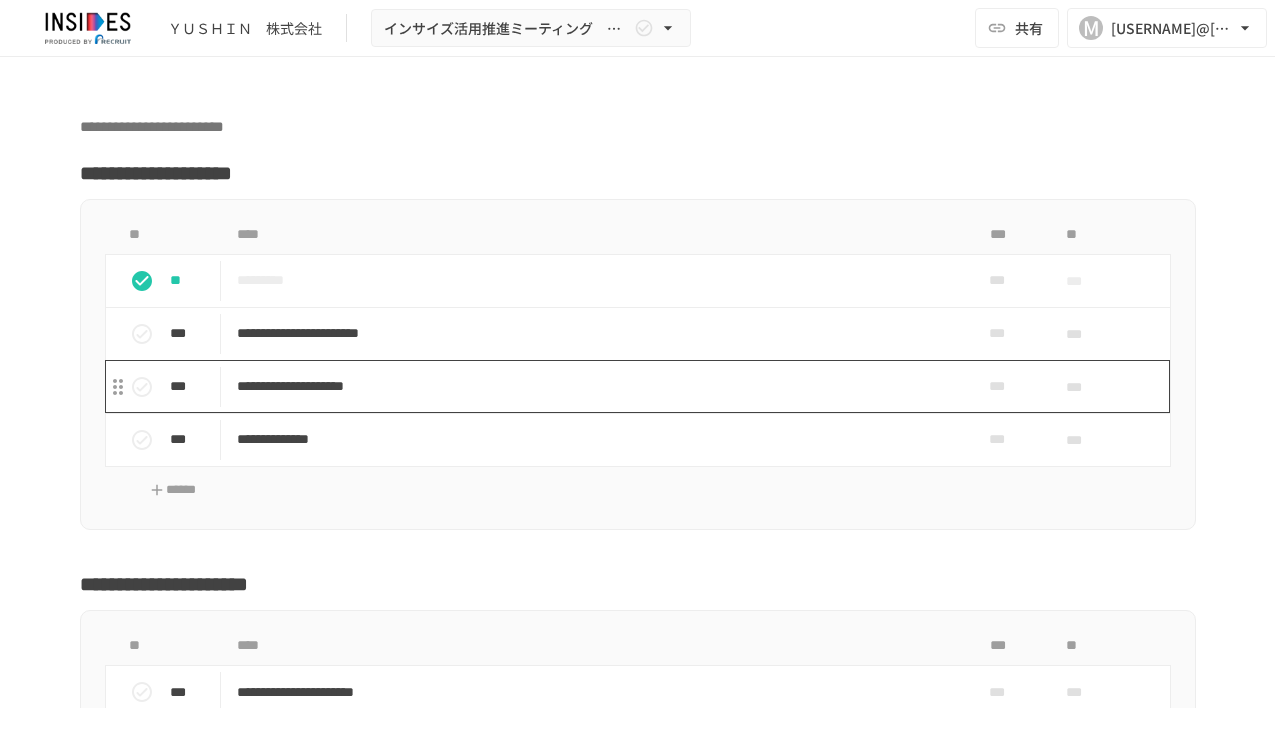 click on "**********" at bounding box center (596, 386) 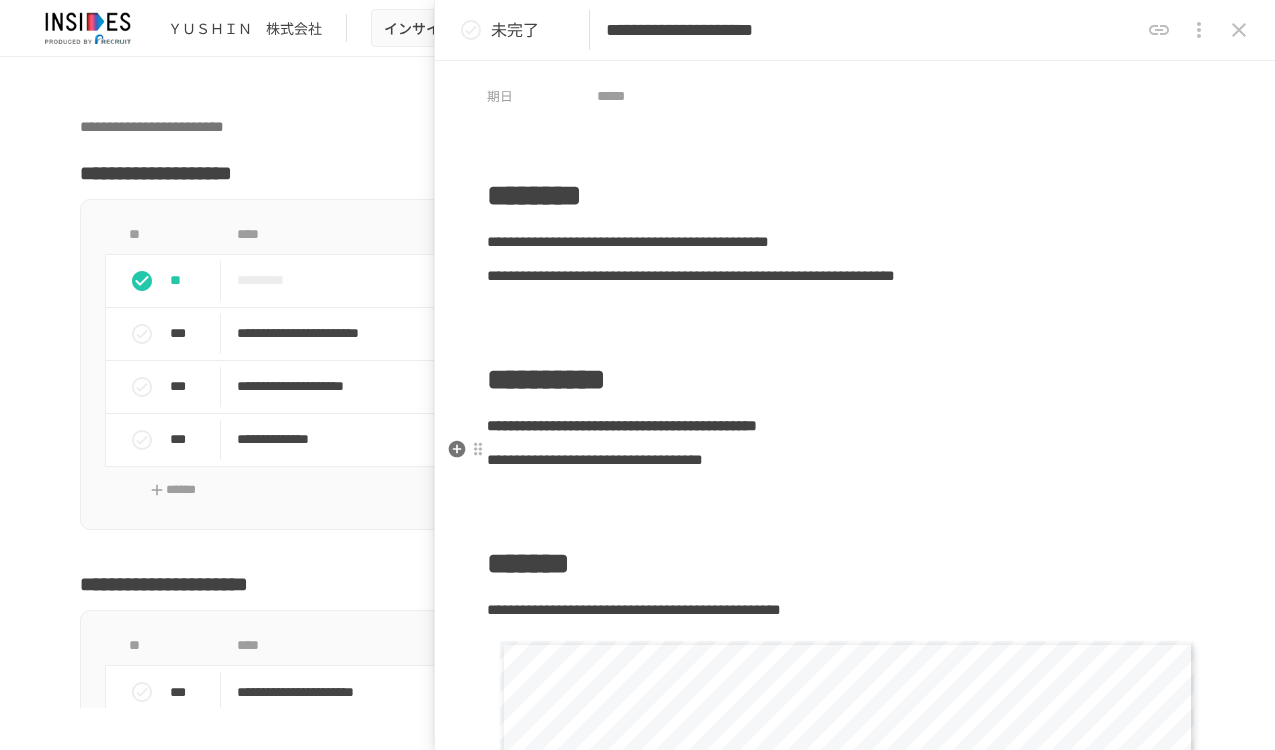 scroll, scrollTop: 0, scrollLeft: 0, axis: both 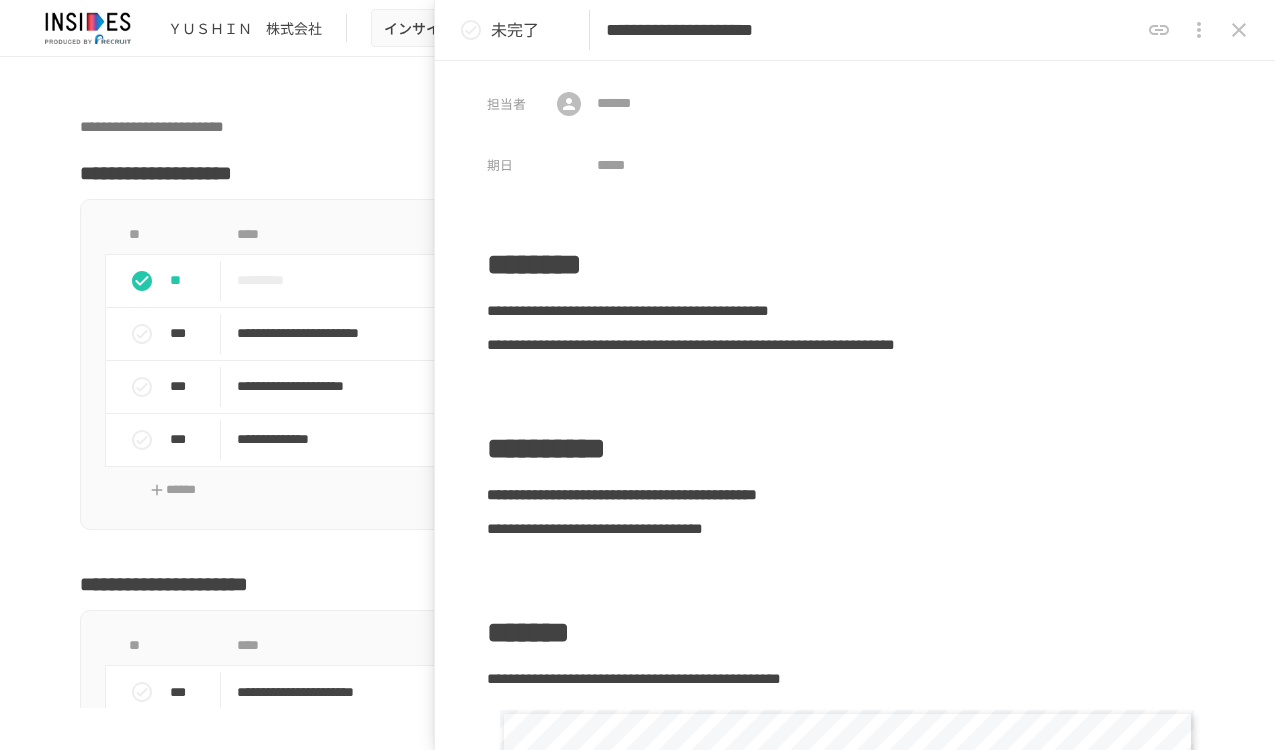 click at bounding box center [638, 93] 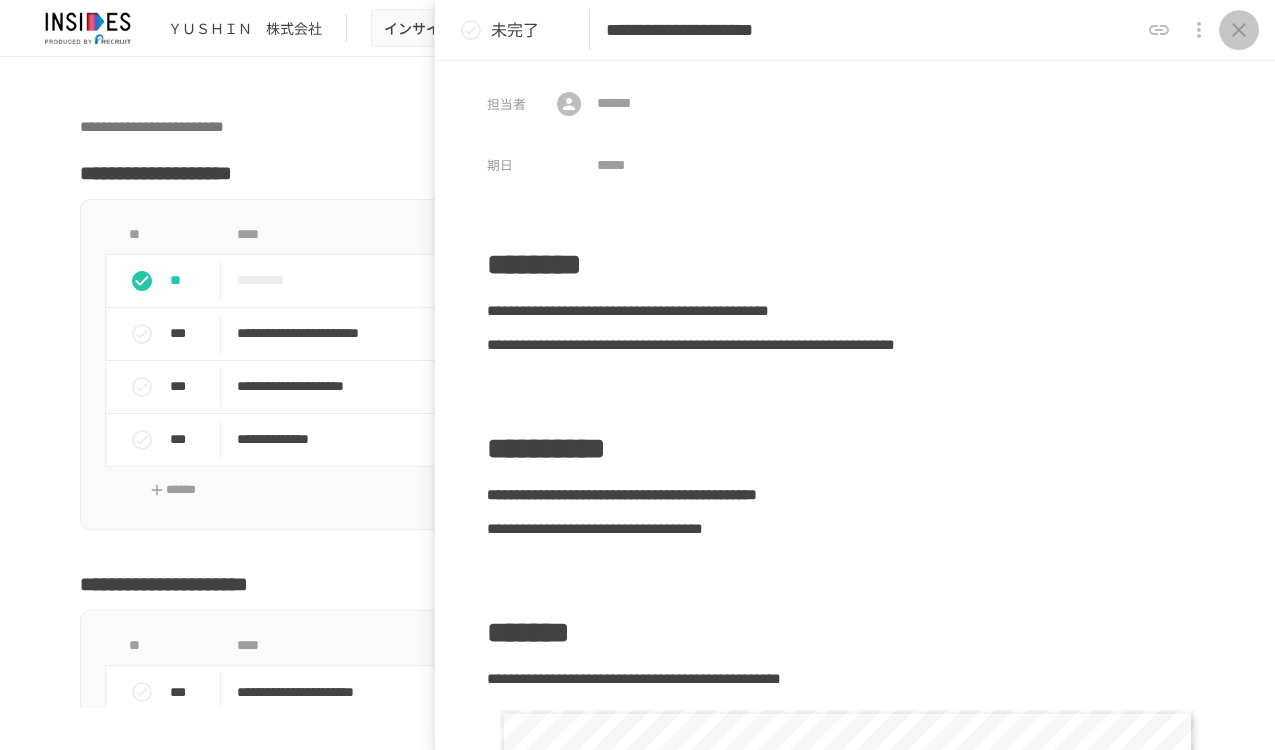 drag, startPoint x: 1228, startPoint y: 33, endPoint x: 1216, endPoint y: 48, distance: 19.209373 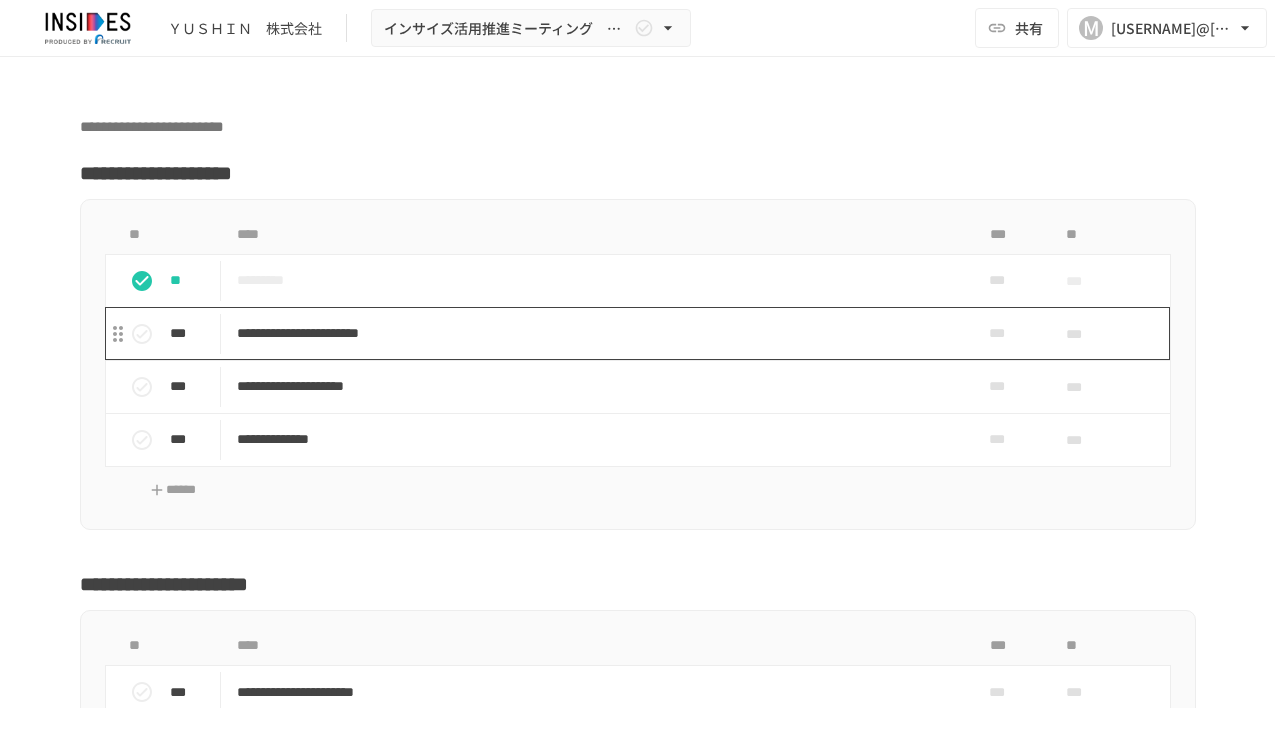 click on "**********" at bounding box center (596, 333) 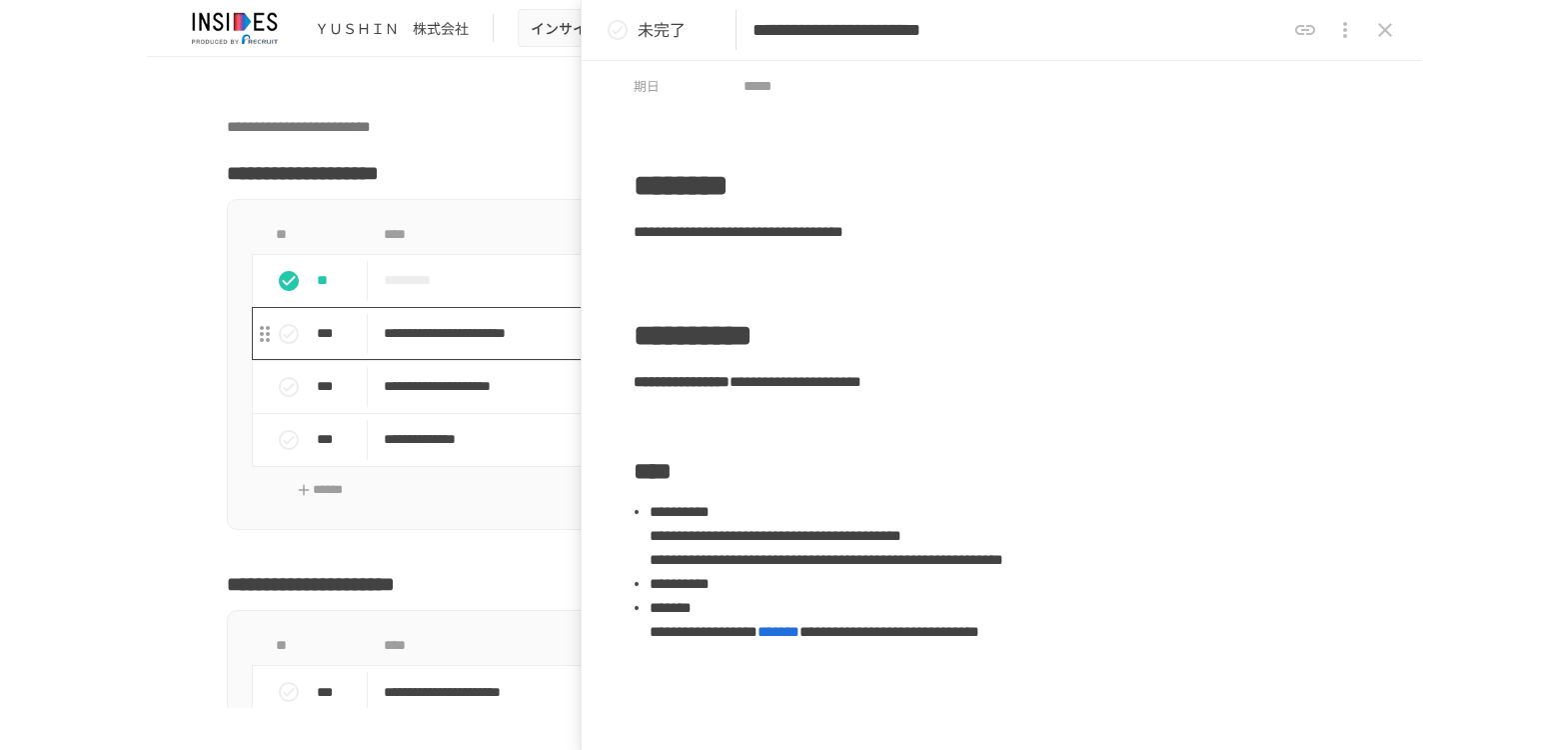 scroll, scrollTop: 200, scrollLeft: 0, axis: vertical 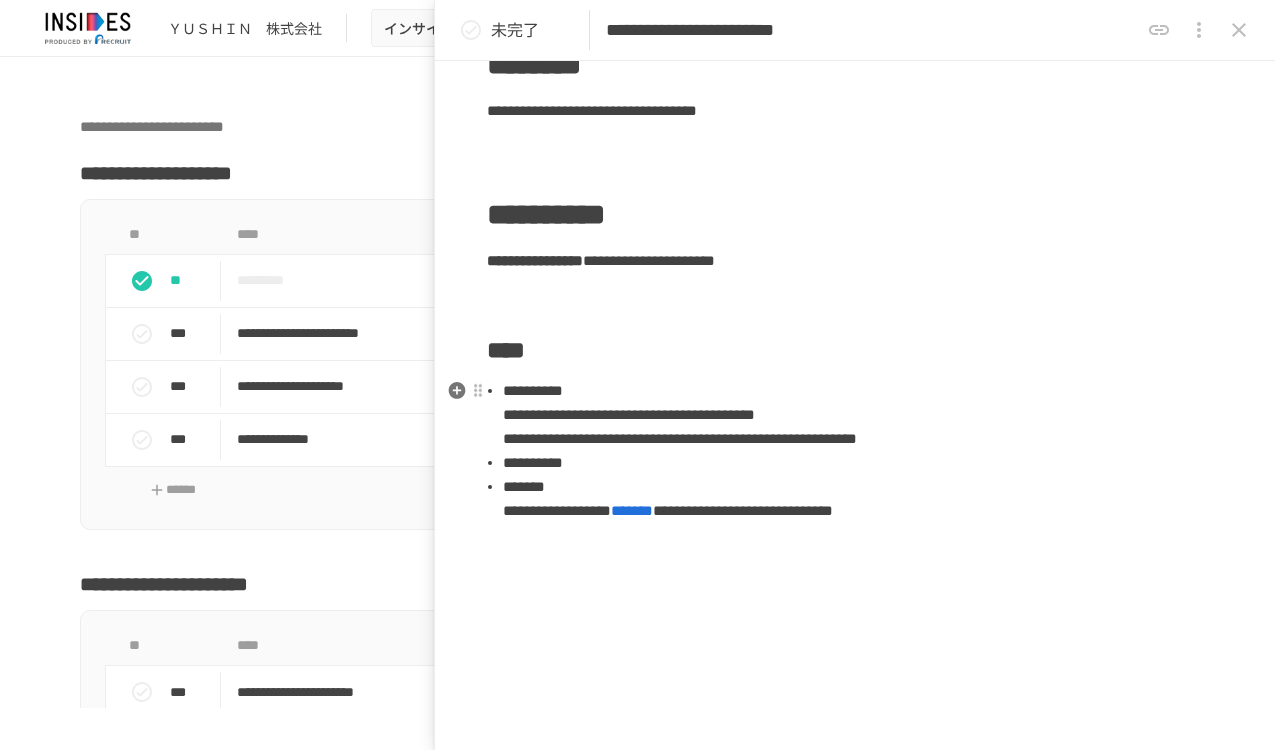 click on "*******" at bounding box center [632, 510] 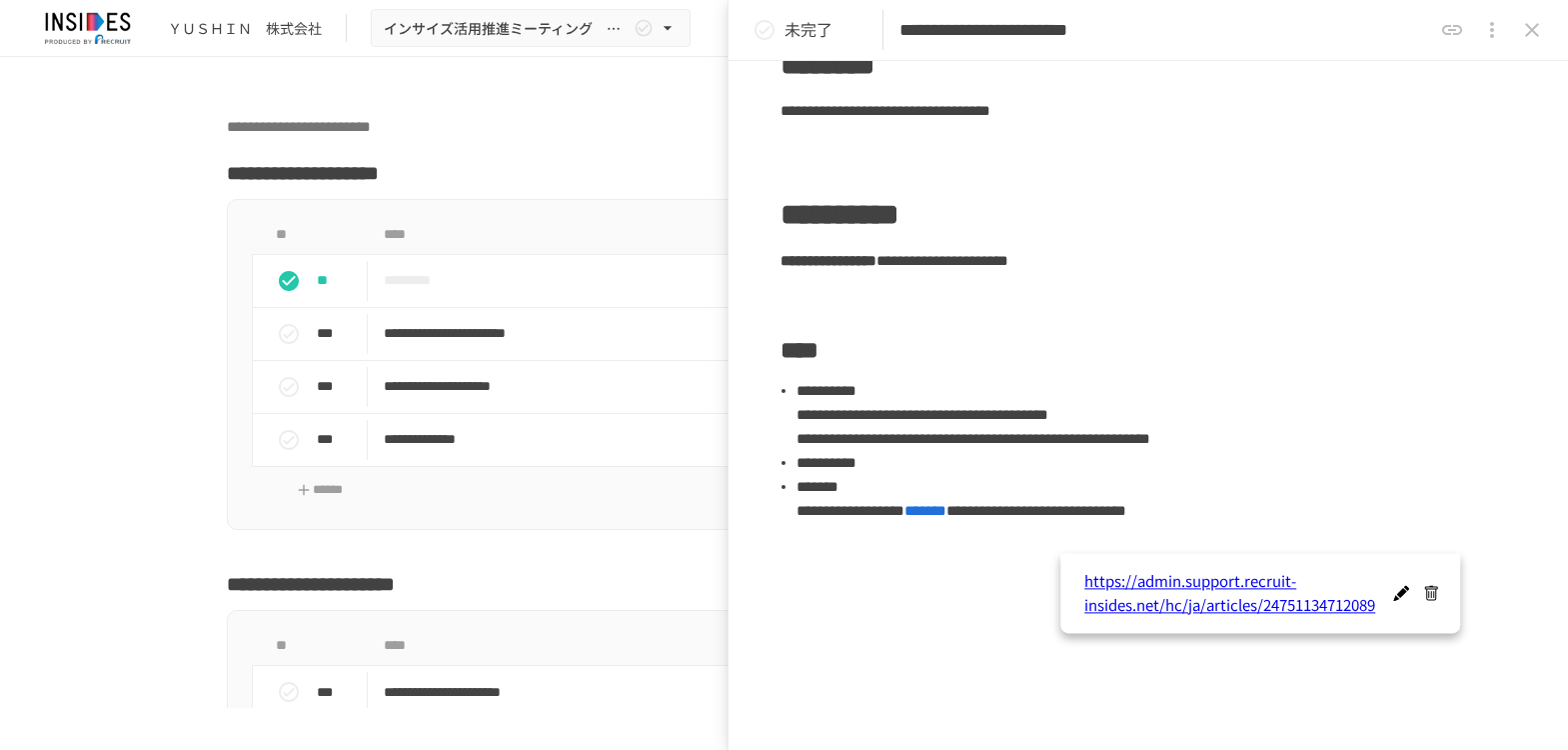 click 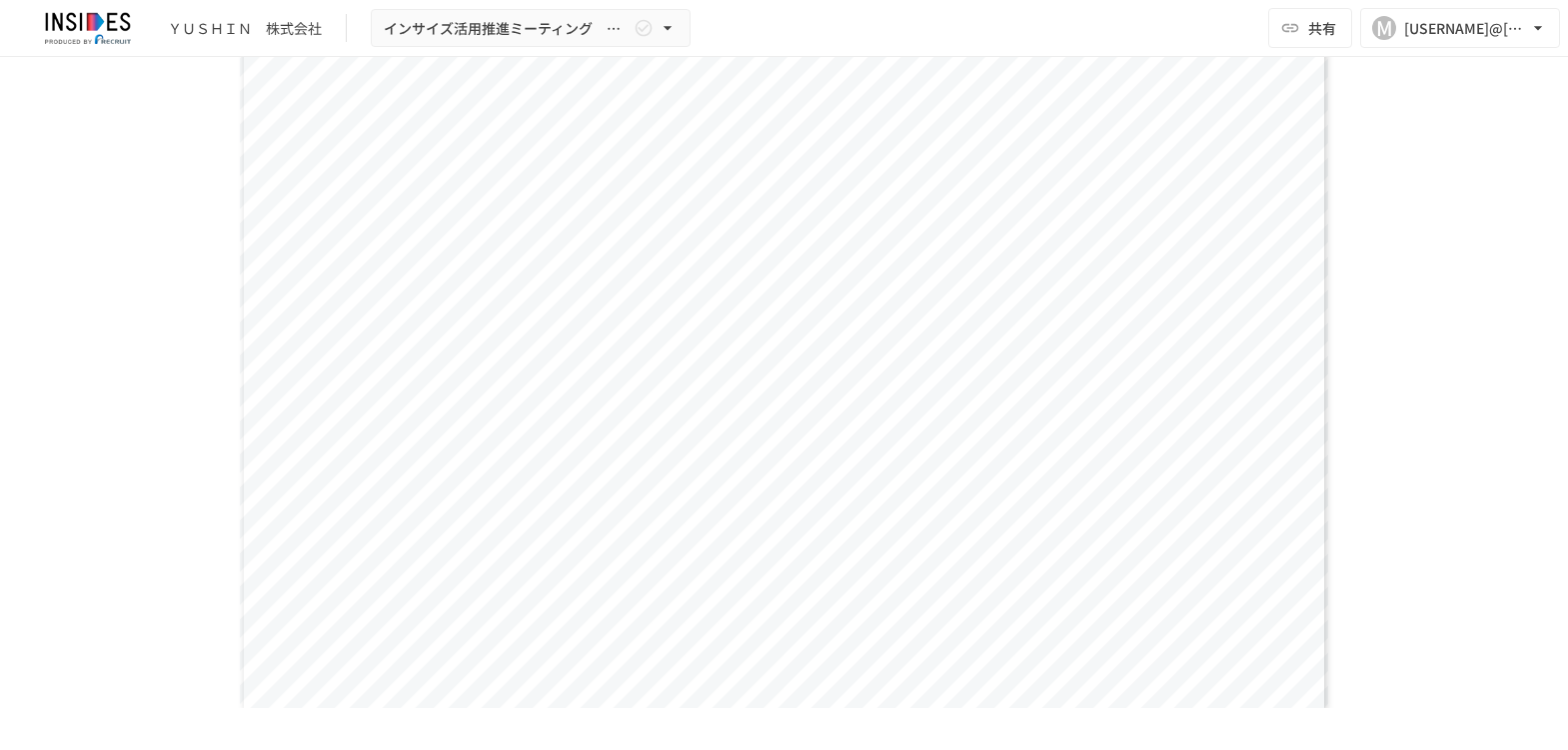 scroll, scrollTop: 5600, scrollLeft: 0, axis: vertical 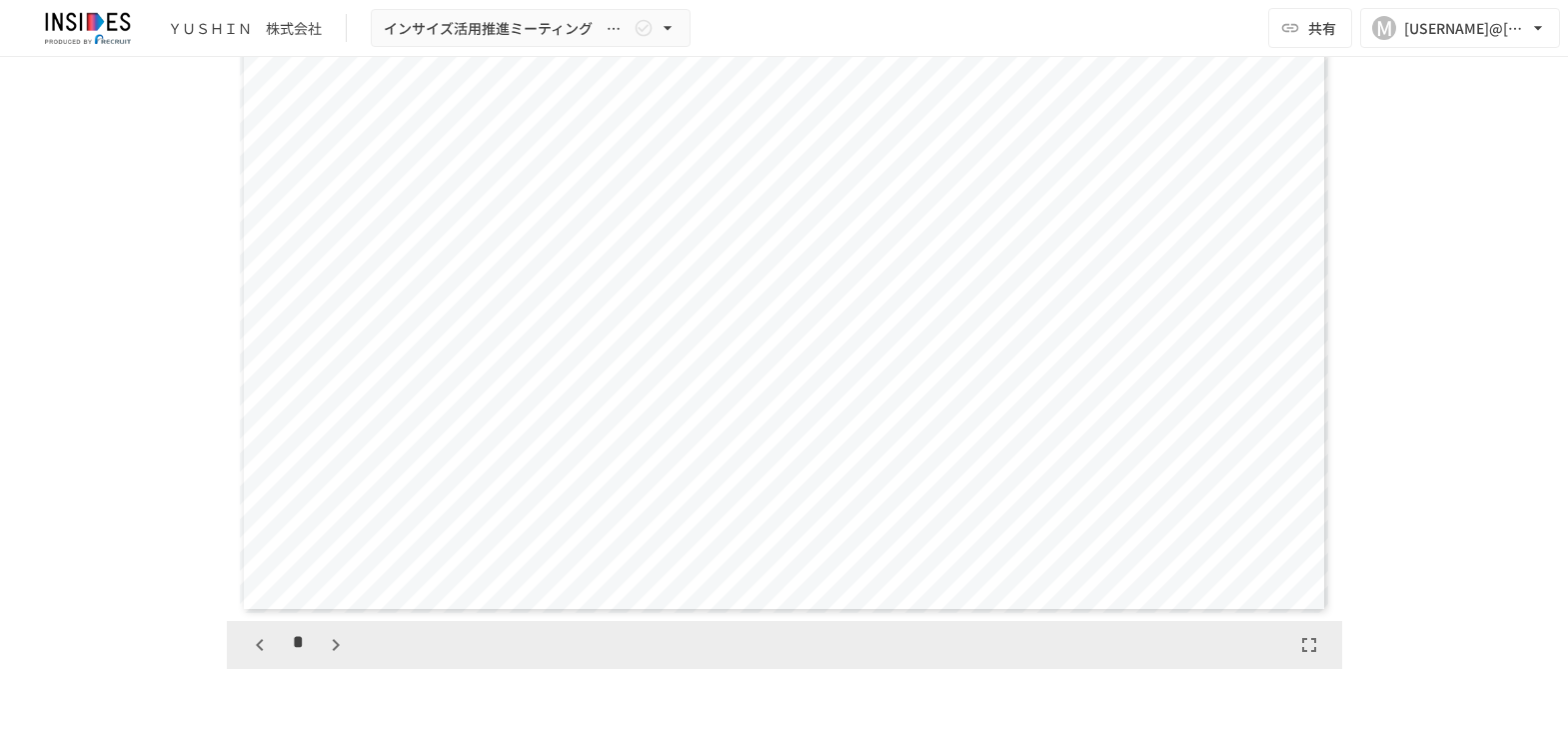 click on "[USERNAME]@[DOMAIN].co.jp" at bounding box center (784, 236) 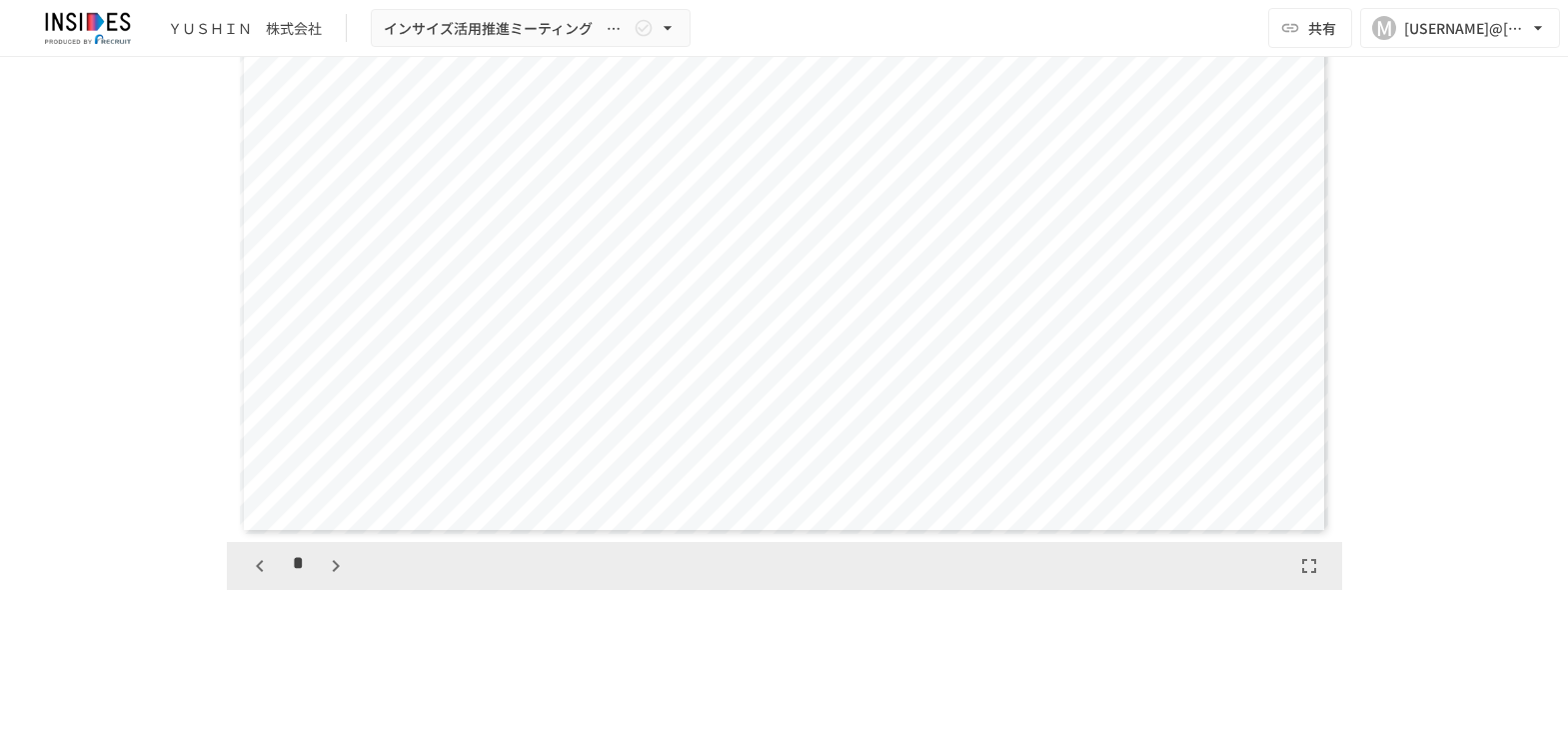 scroll, scrollTop: 5800, scrollLeft: 0, axis: vertical 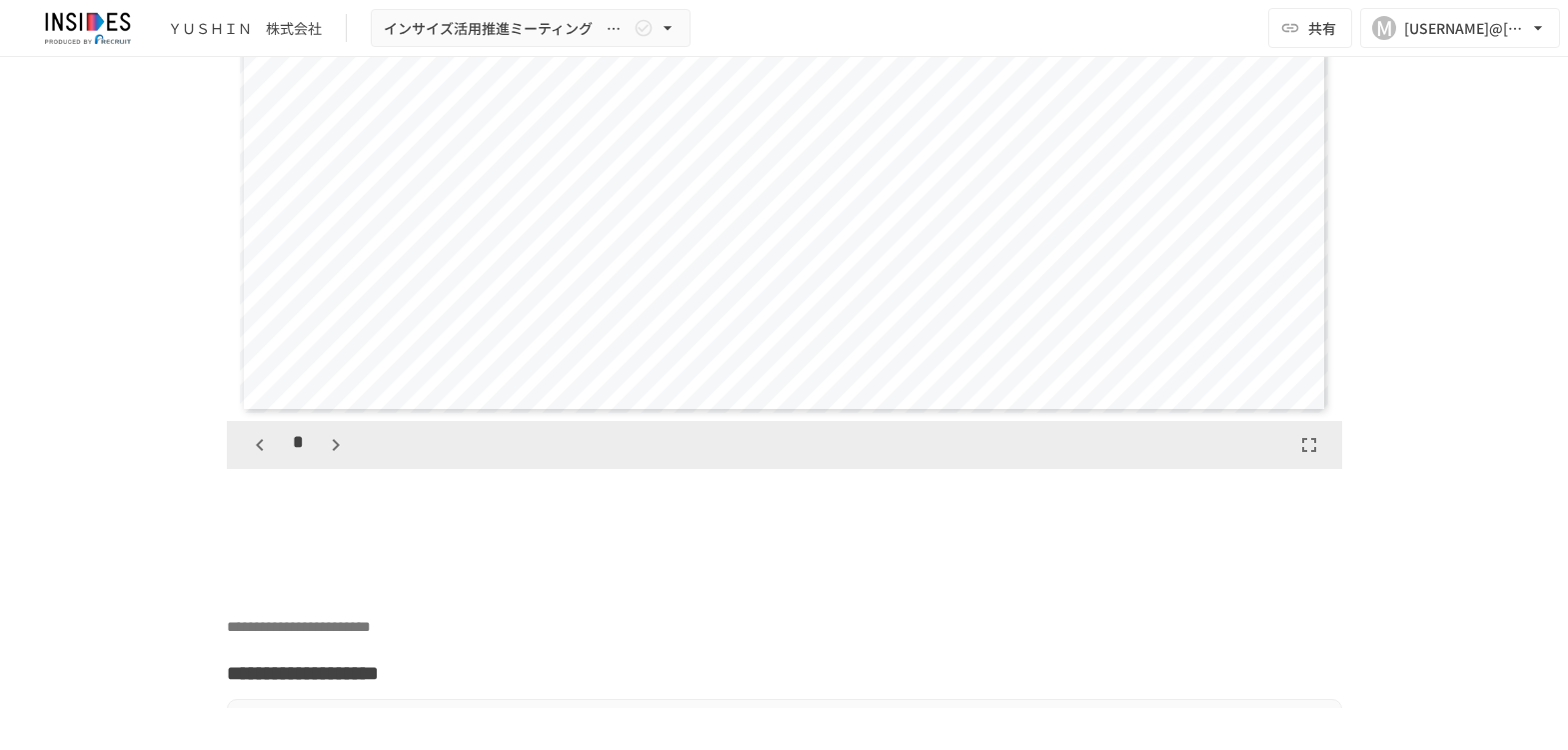 click 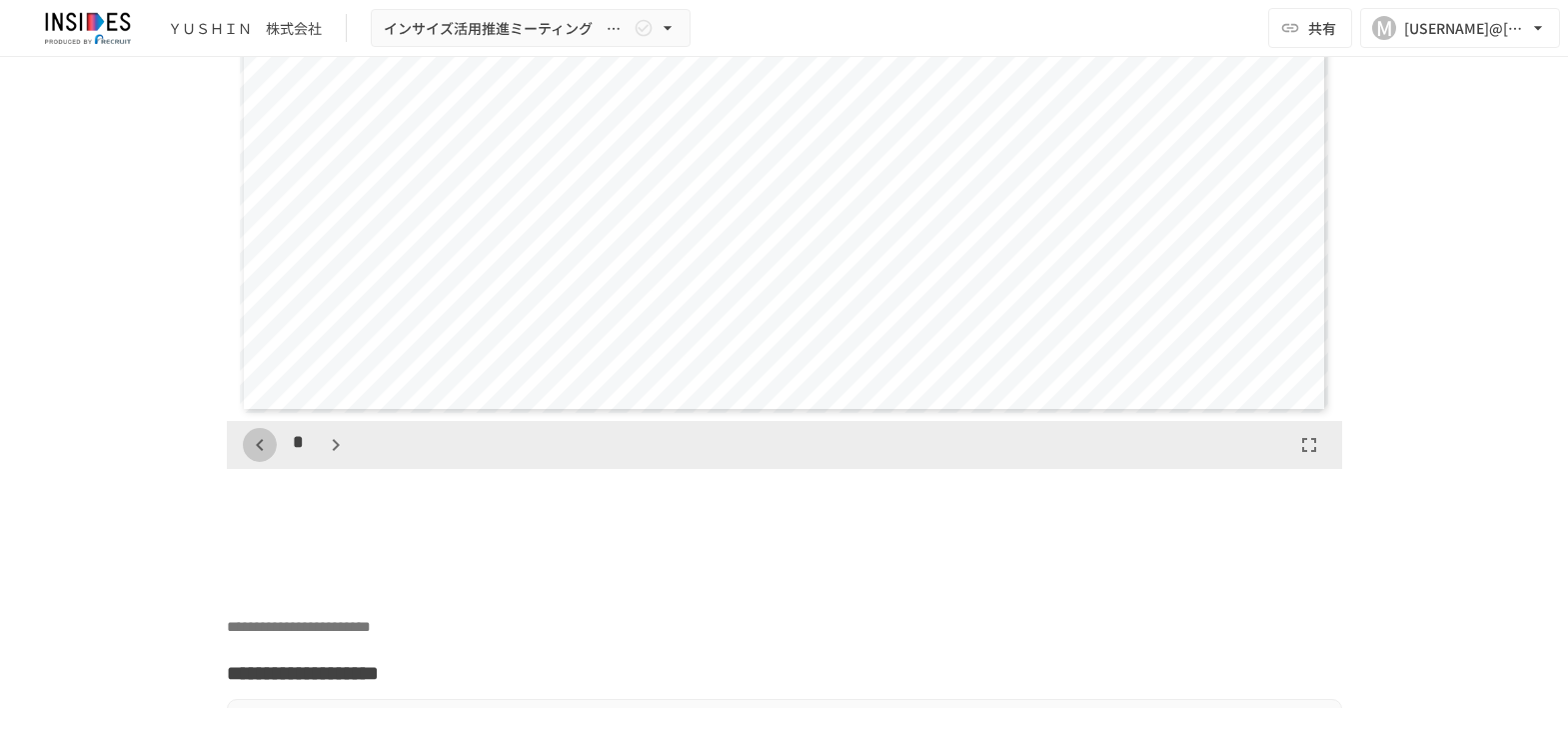 click 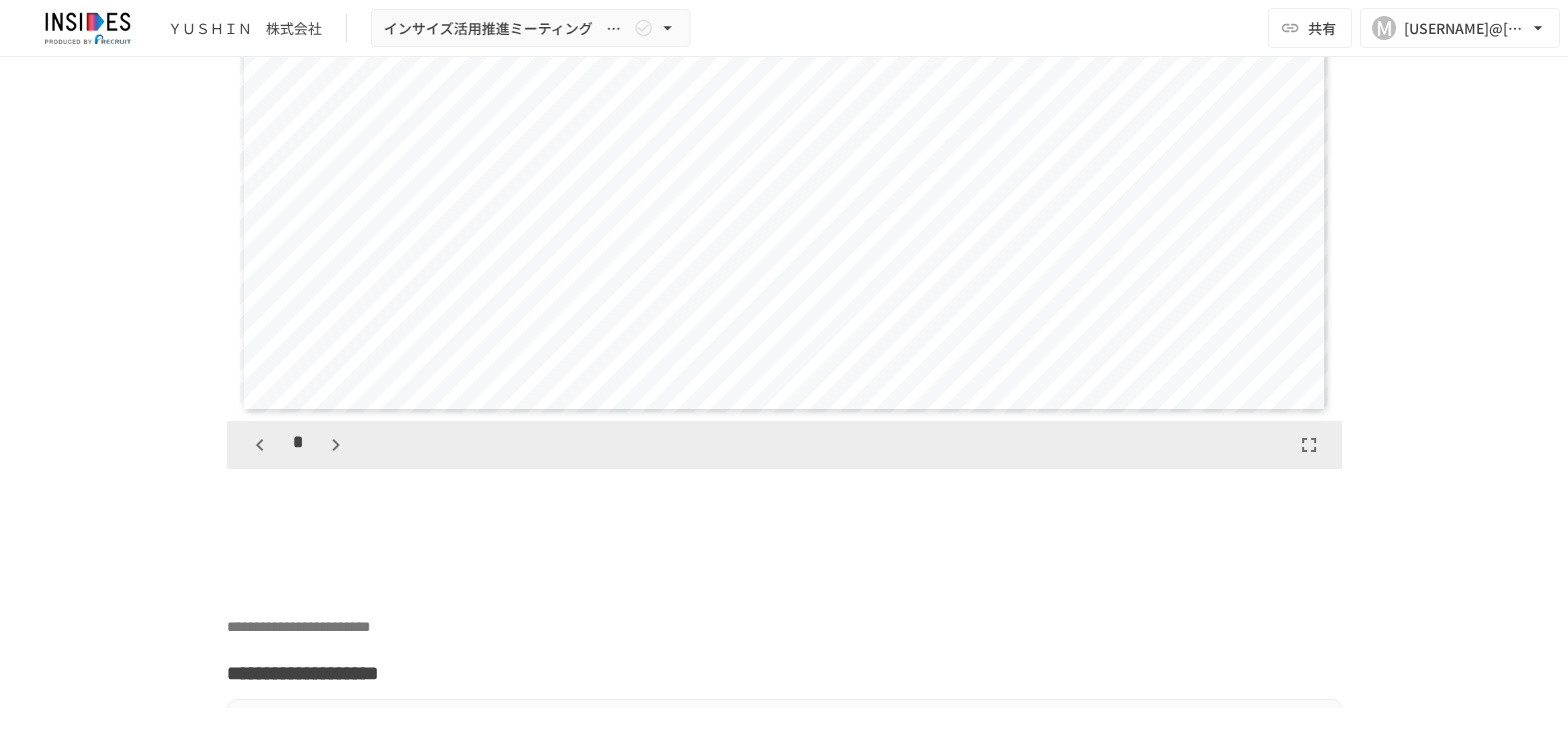 click 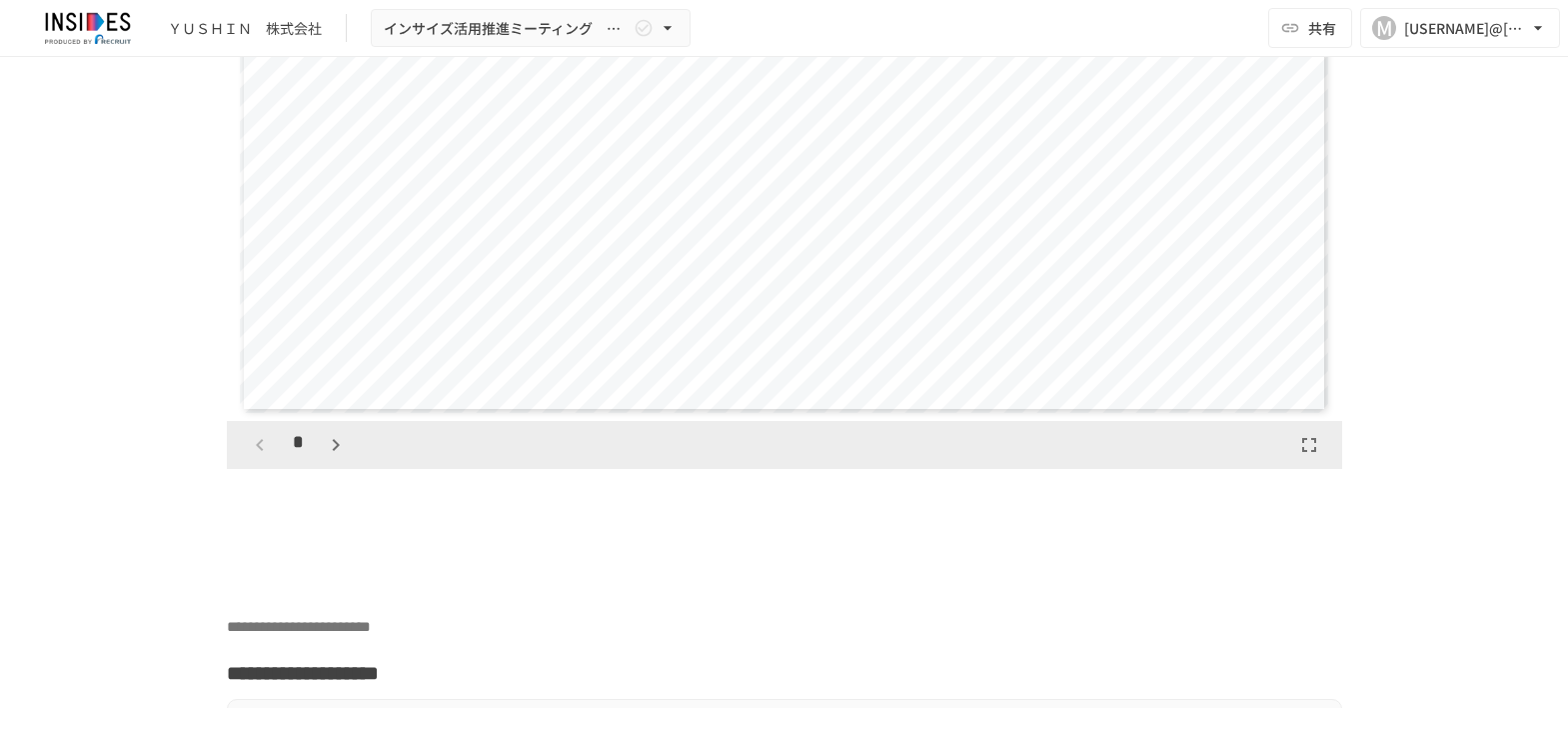 click on "*" at bounding box center [298, 445] 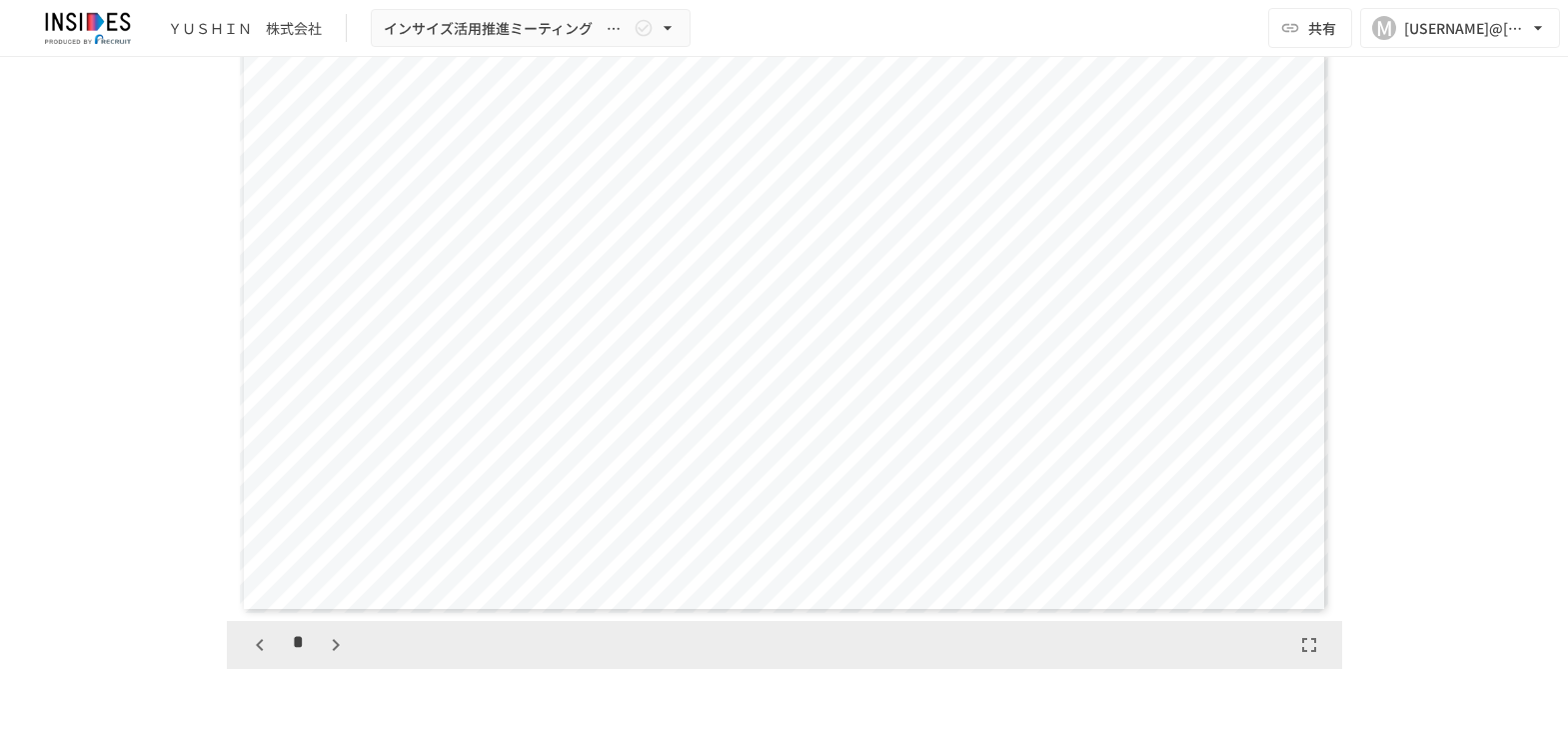 scroll, scrollTop: 3500, scrollLeft: 0, axis: vertical 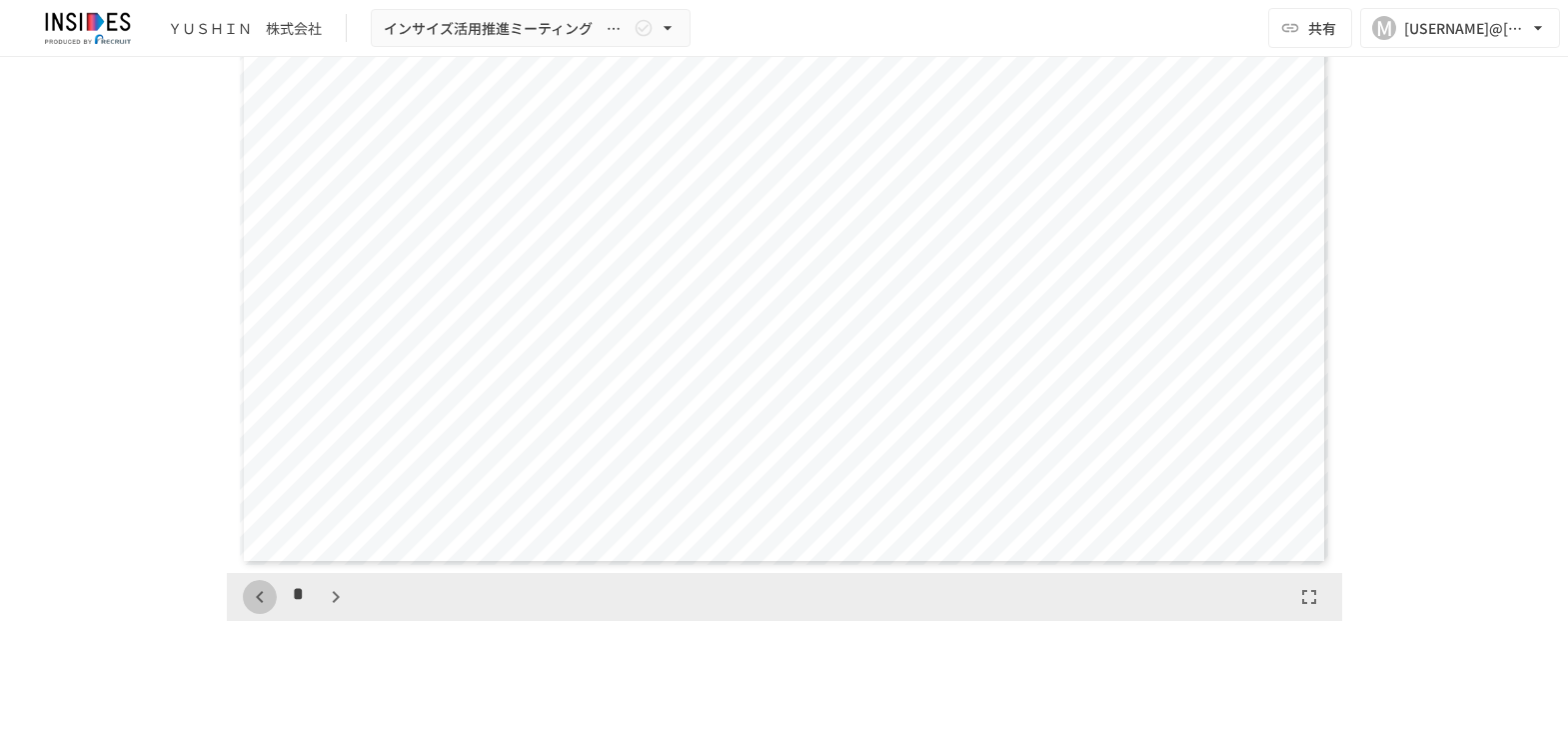 click 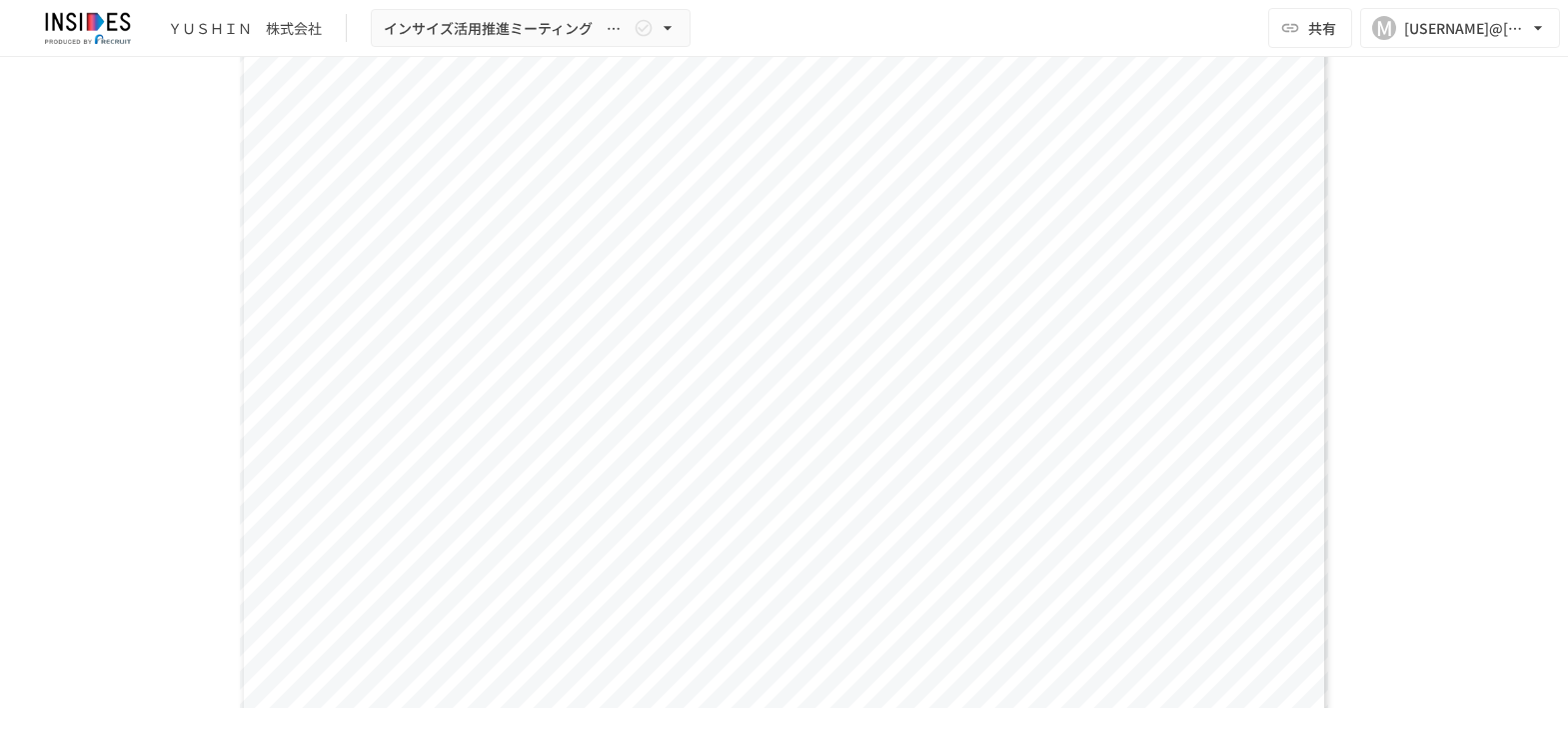 scroll, scrollTop: 3400, scrollLeft: 0, axis: vertical 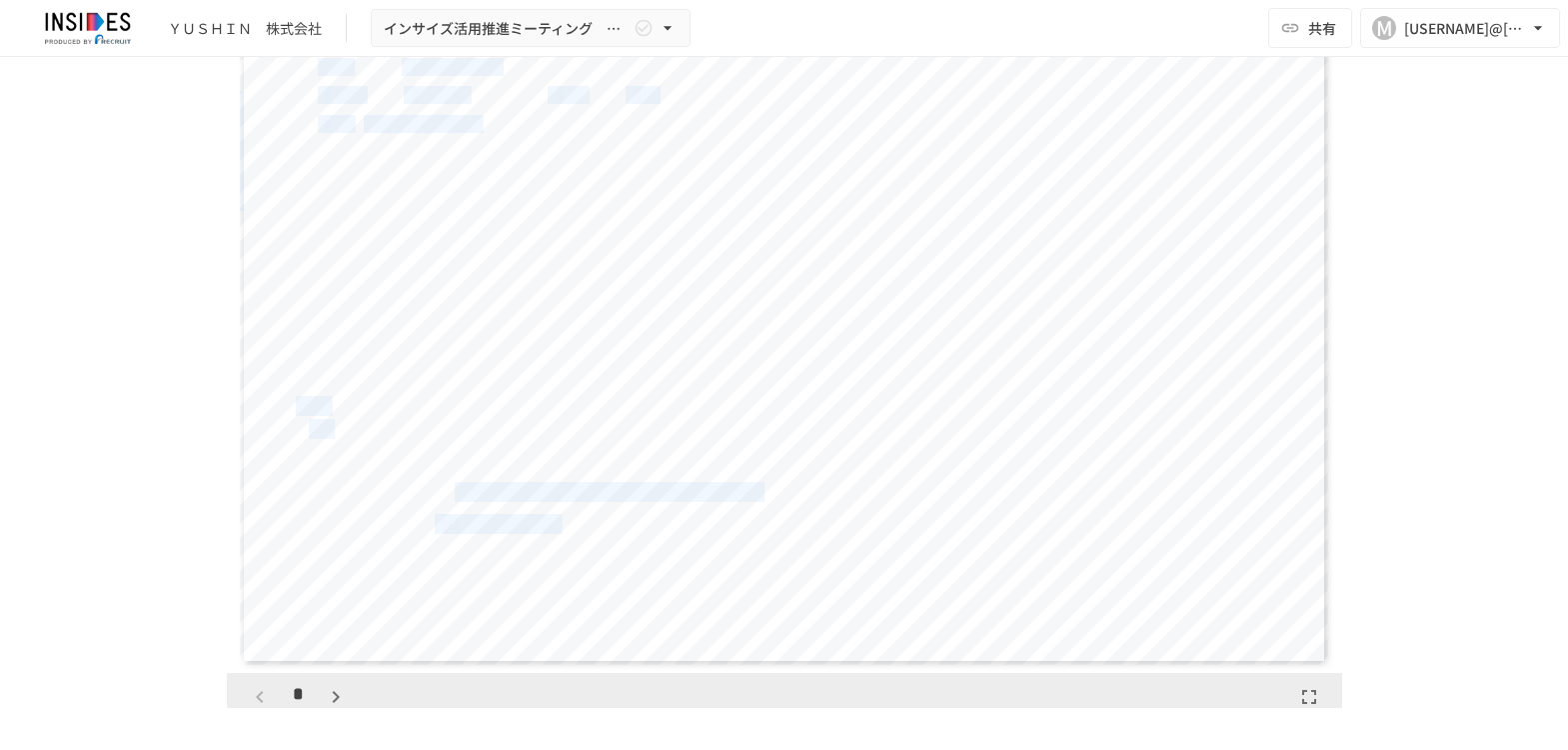 drag, startPoint x: 303, startPoint y: 164, endPoint x: 648, endPoint y: 191, distance: 346.0549 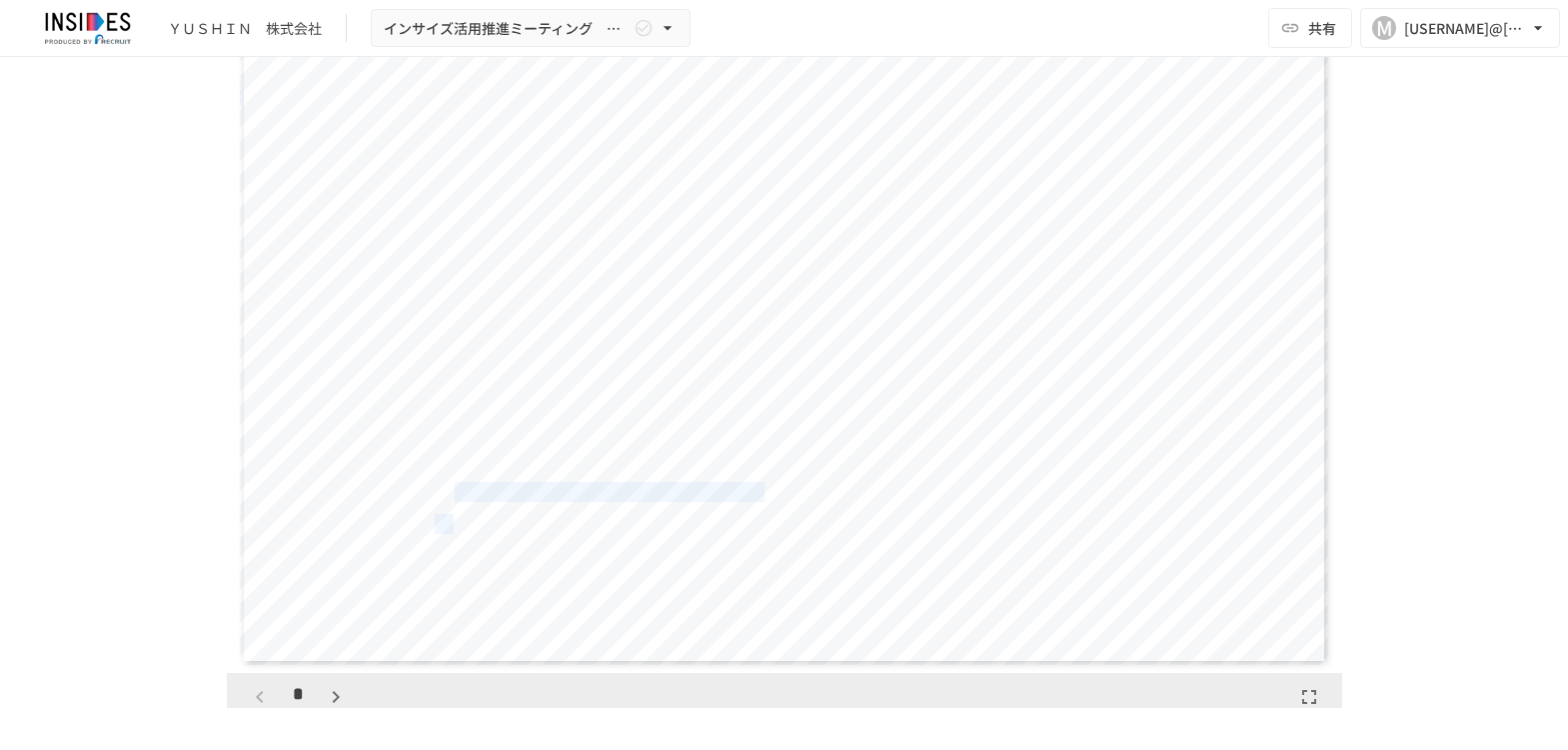 click on "**********" at bounding box center (784, 288) 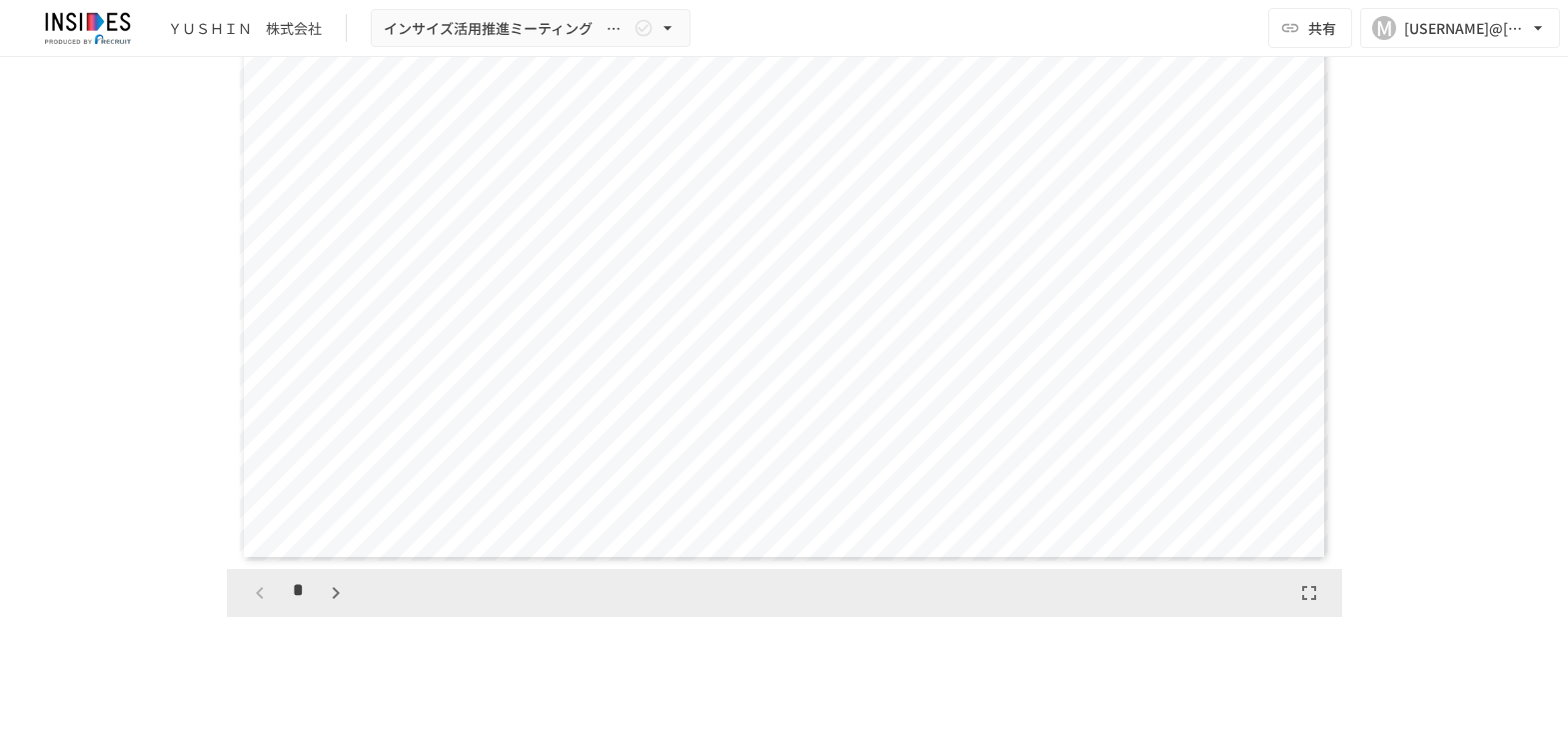 scroll, scrollTop: 3500, scrollLeft: 0, axis: vertical 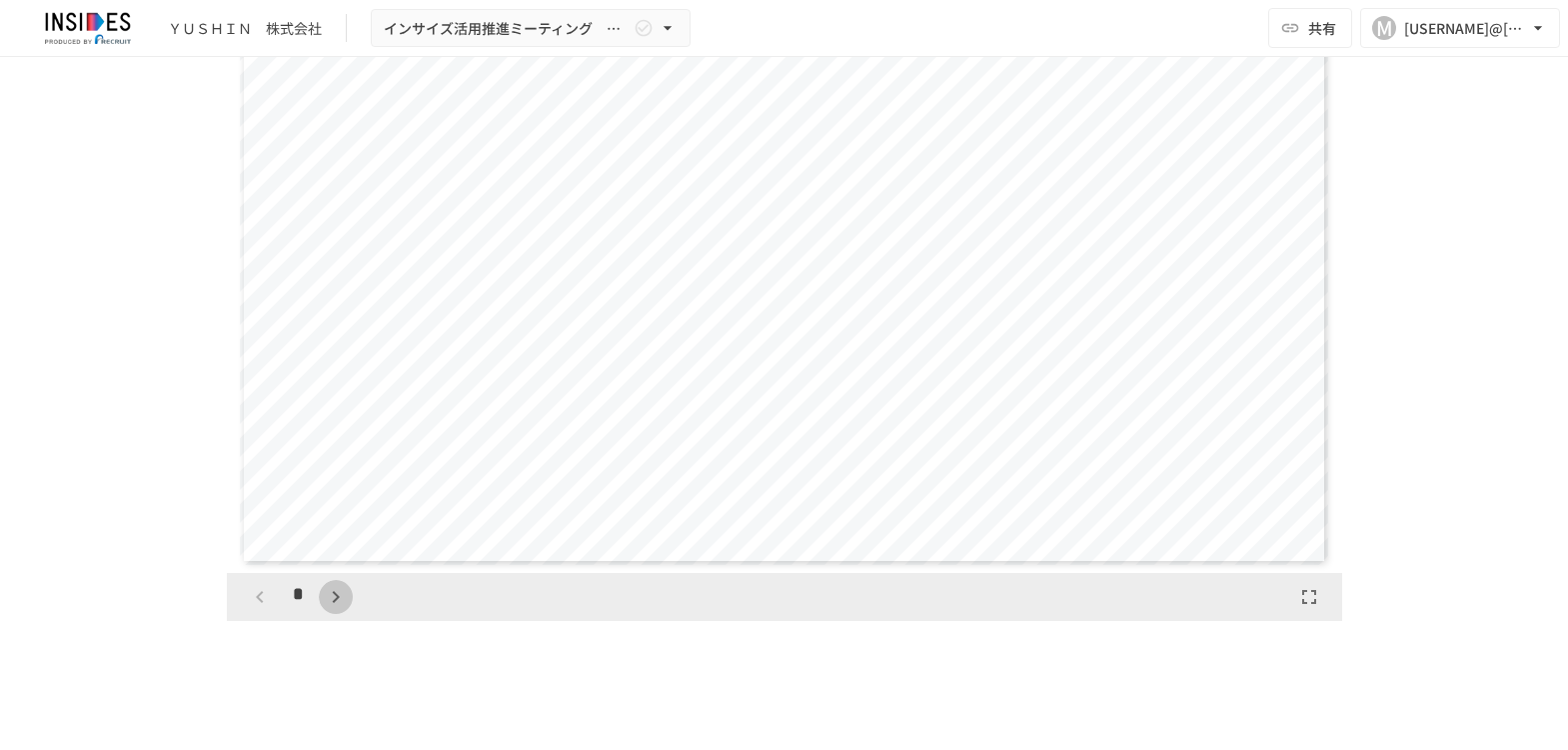 click 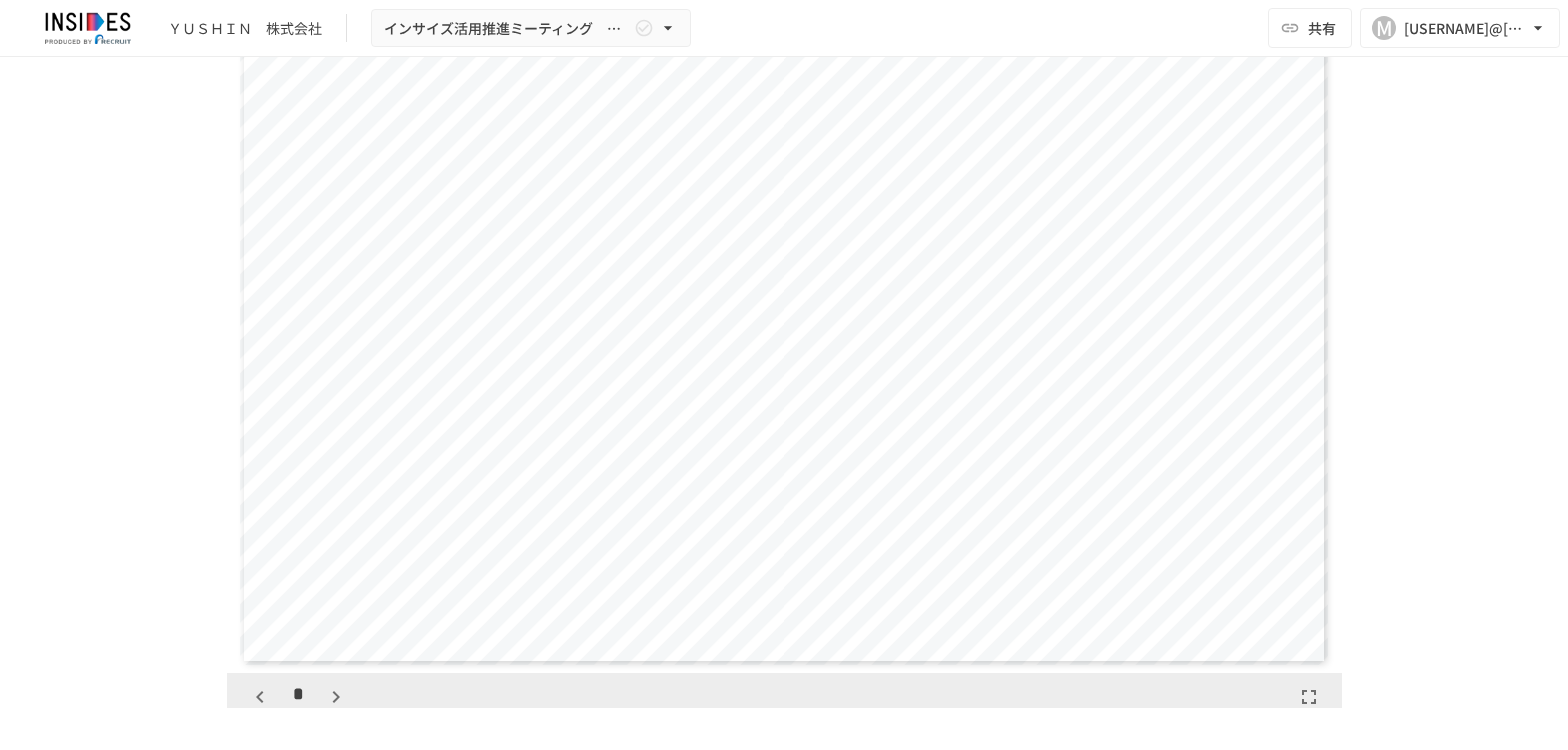 scroll, scrollTop: 3500, scrollLeft: 0, axis: vertical 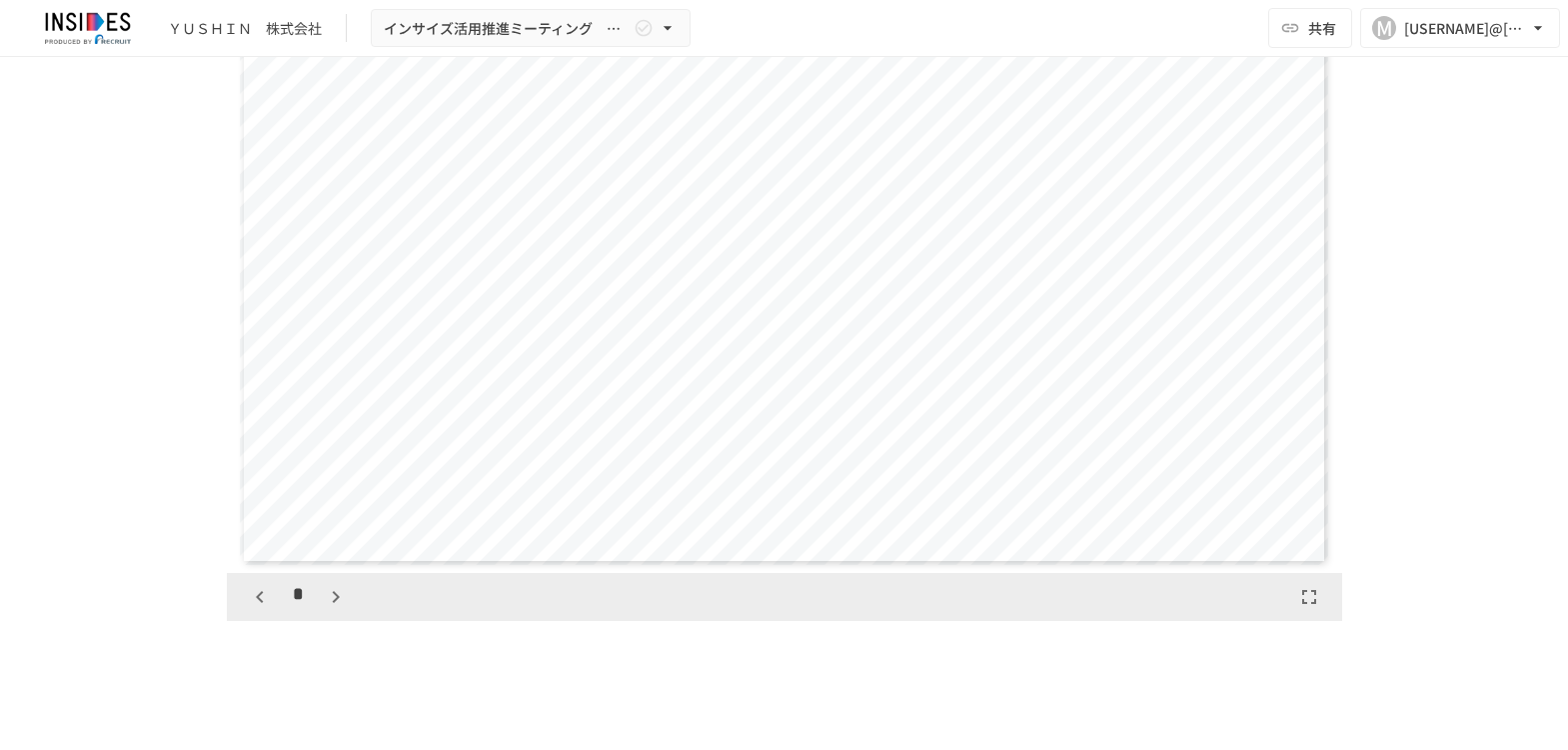 click 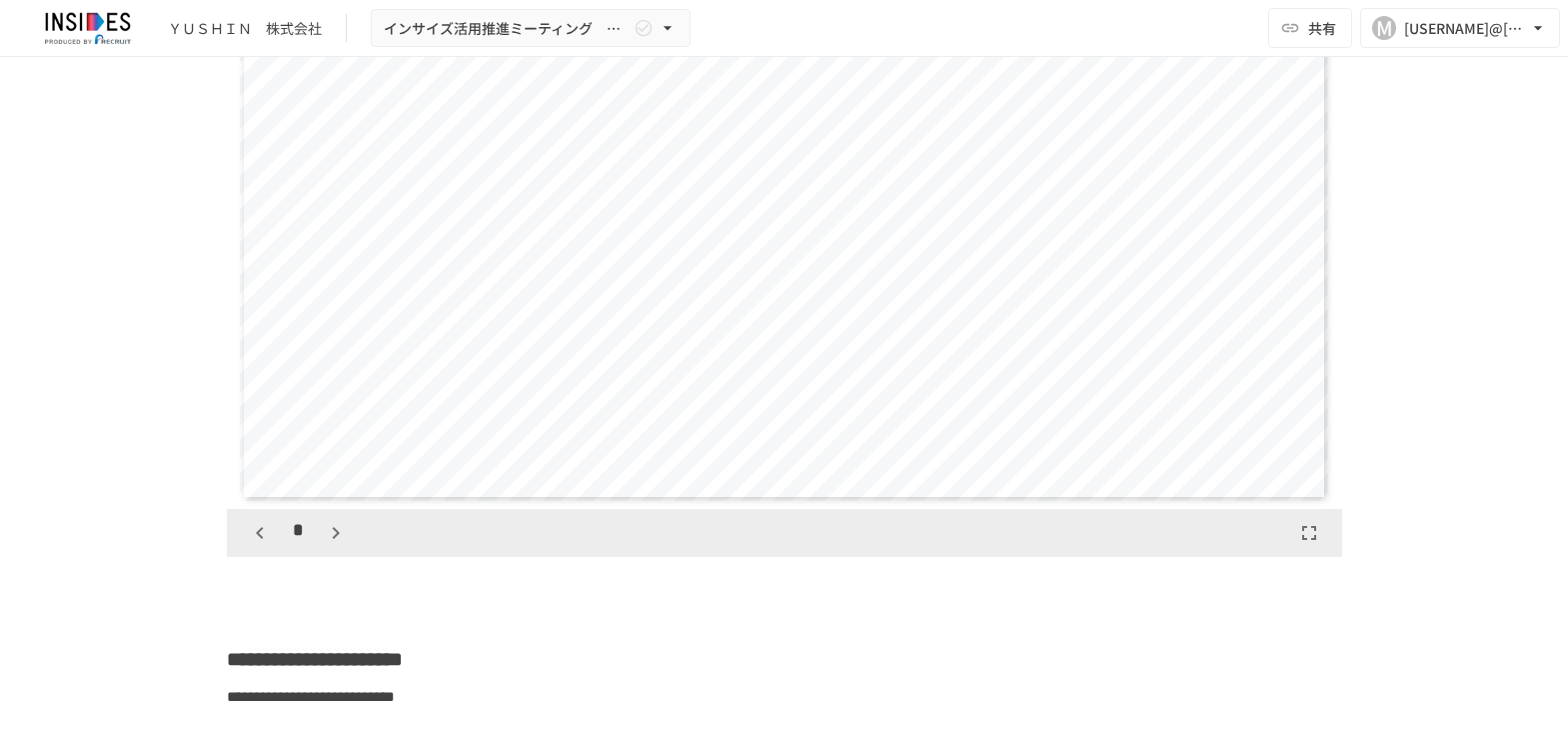 scroll, scrollTop: 3600, scrollLeft: 0, axis: vertical 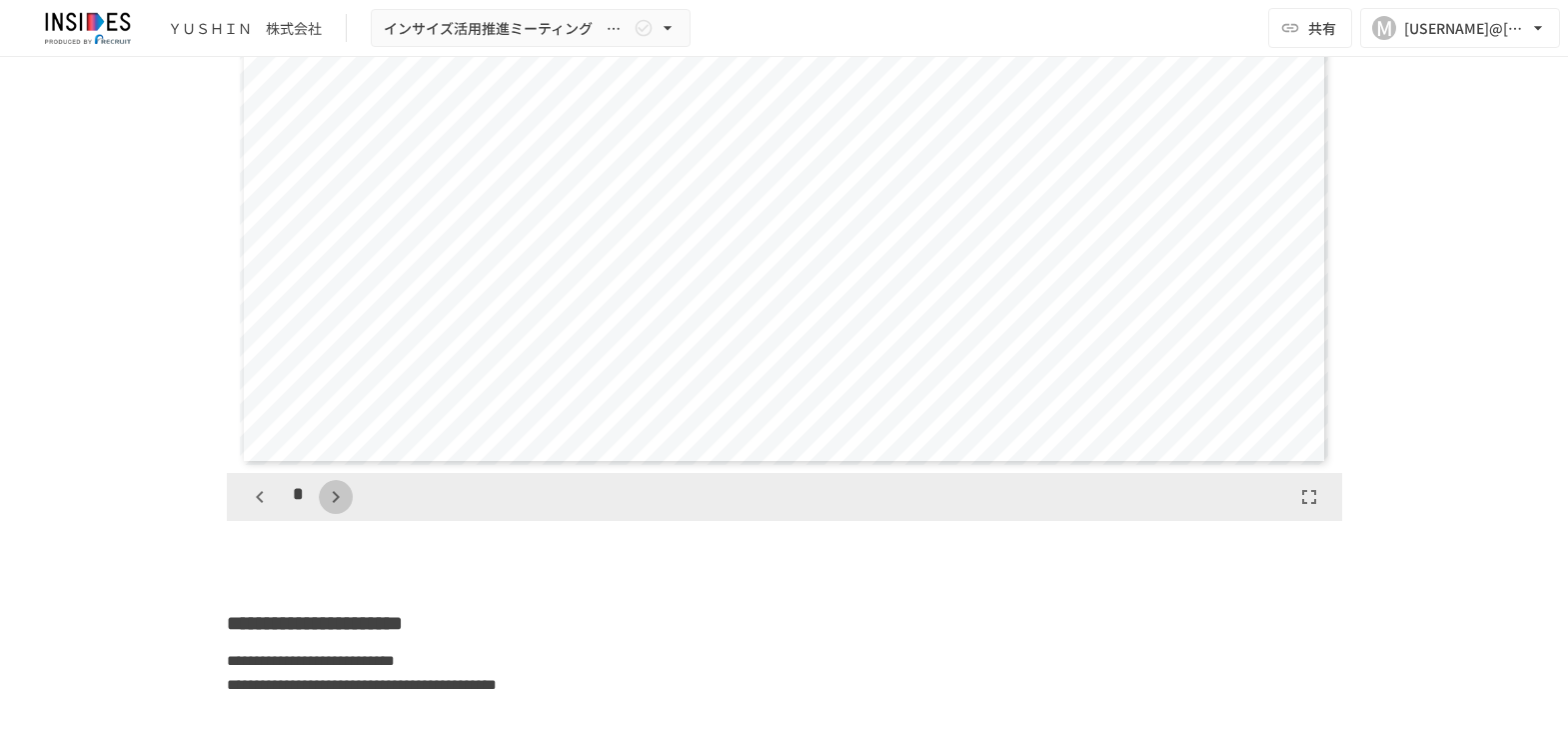 click 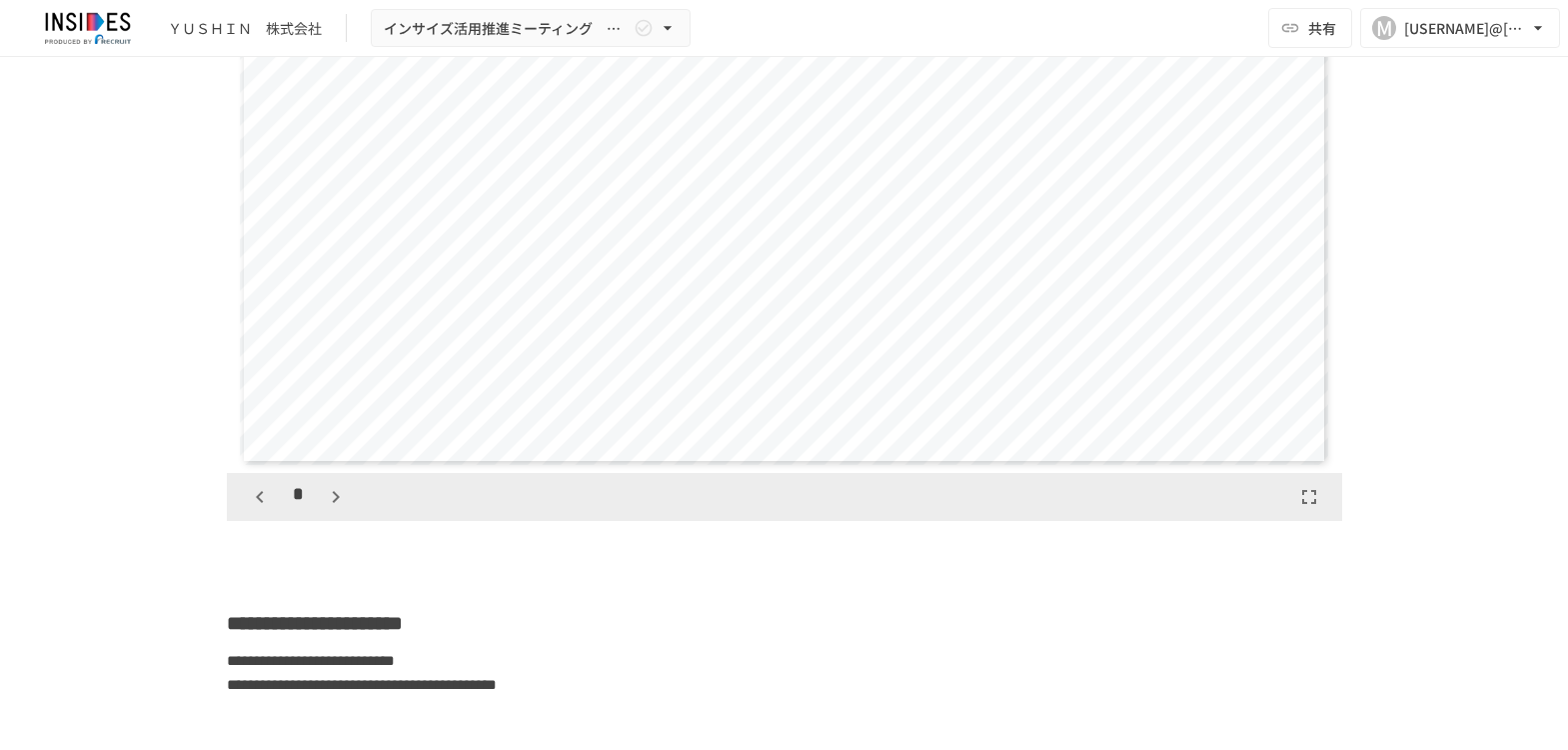click on "**********" at bounding box center (784, 392) 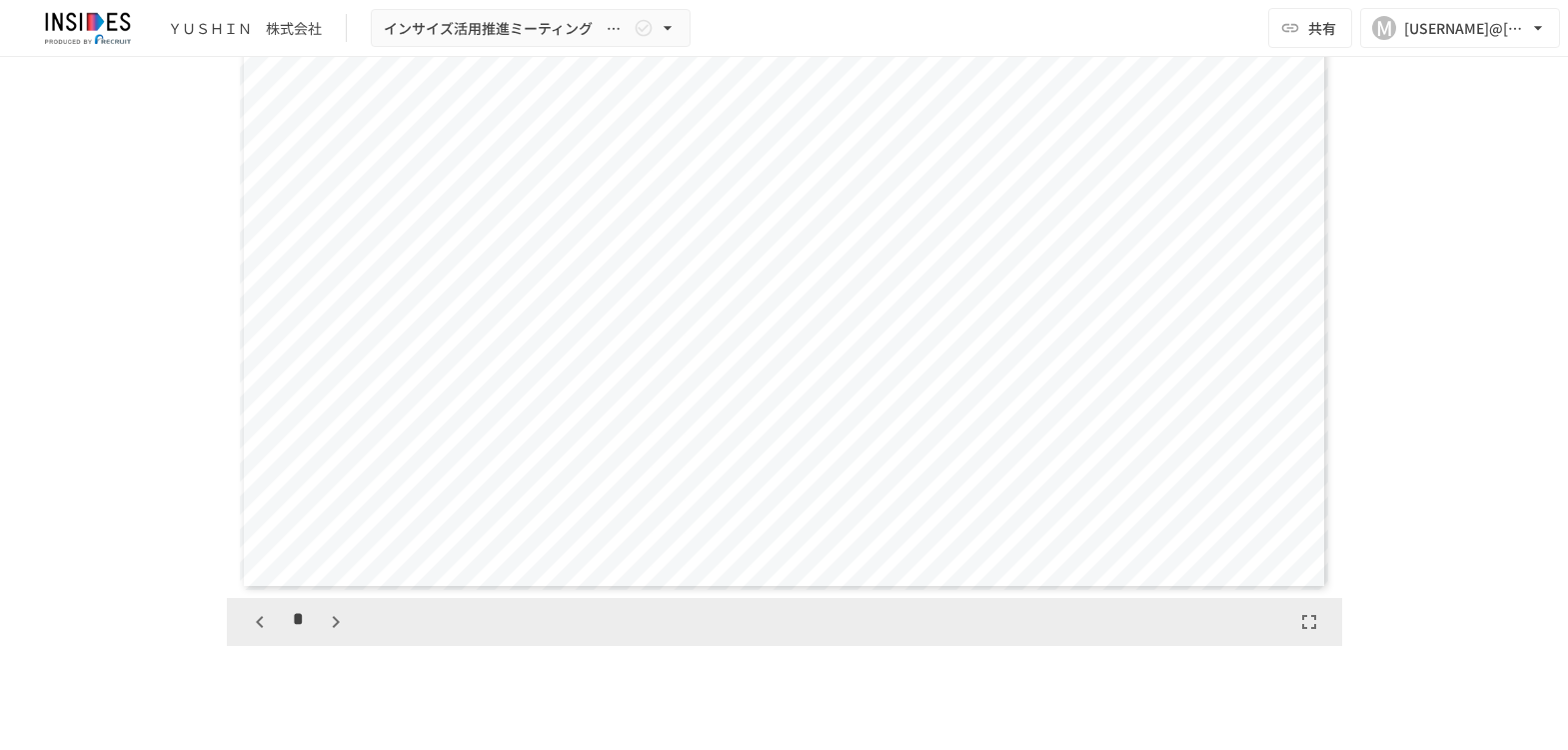 scroll, scrollTop: 3500, scrollLeft: 0, axis: vertical 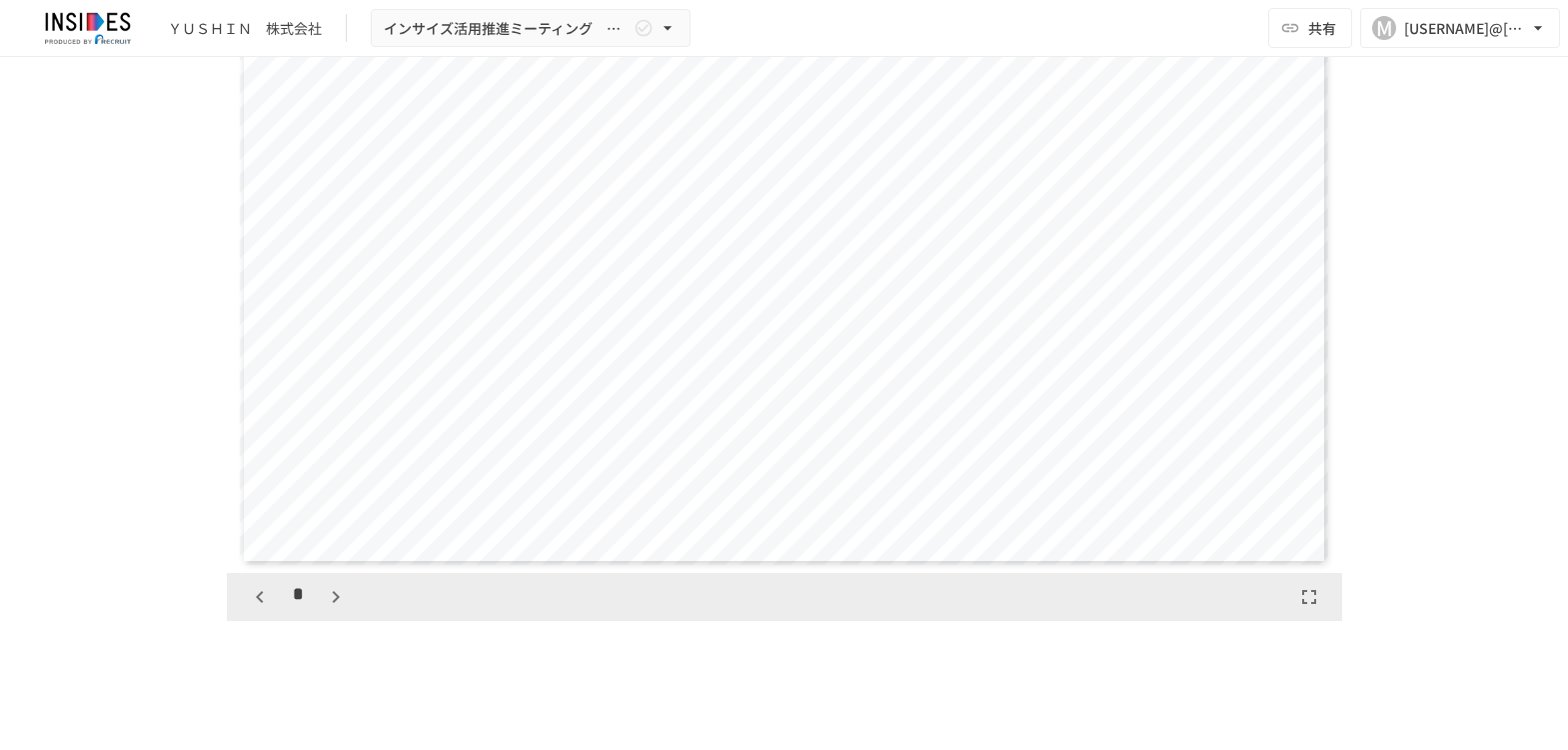 click on "**********" at bounding box center [784, 148] 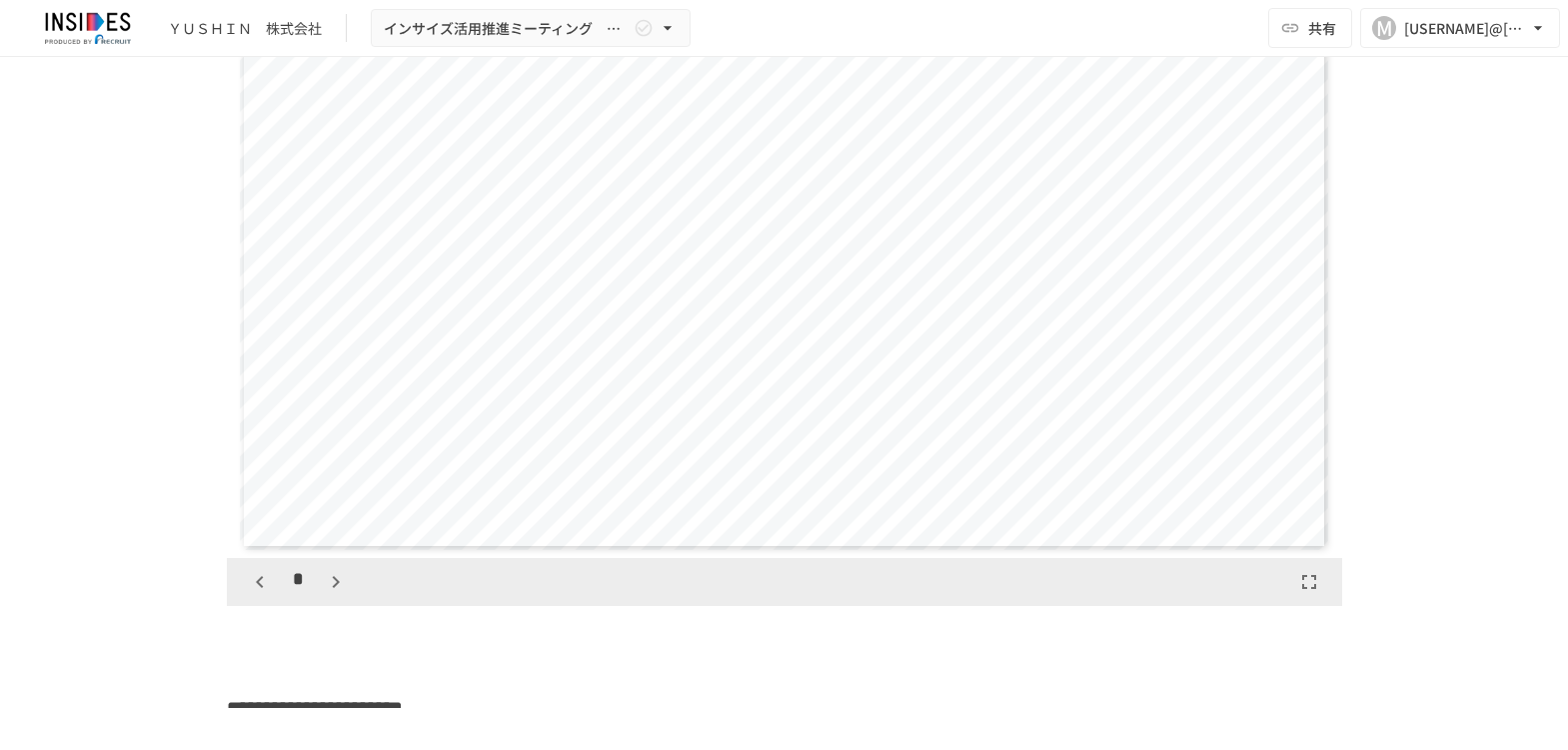 scroll, scrollTop: 3700, scrollLeft: 0, axis: vertical 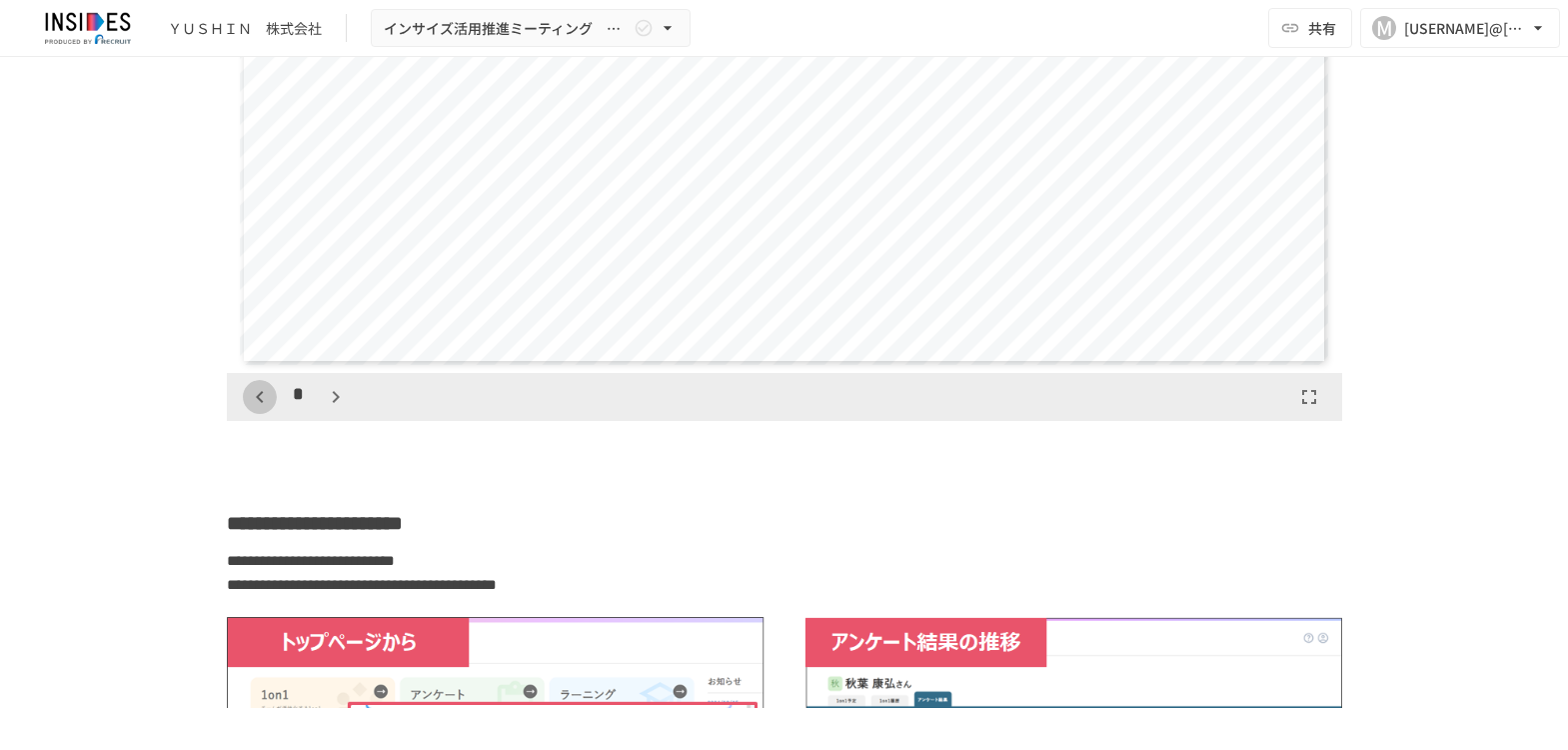 click 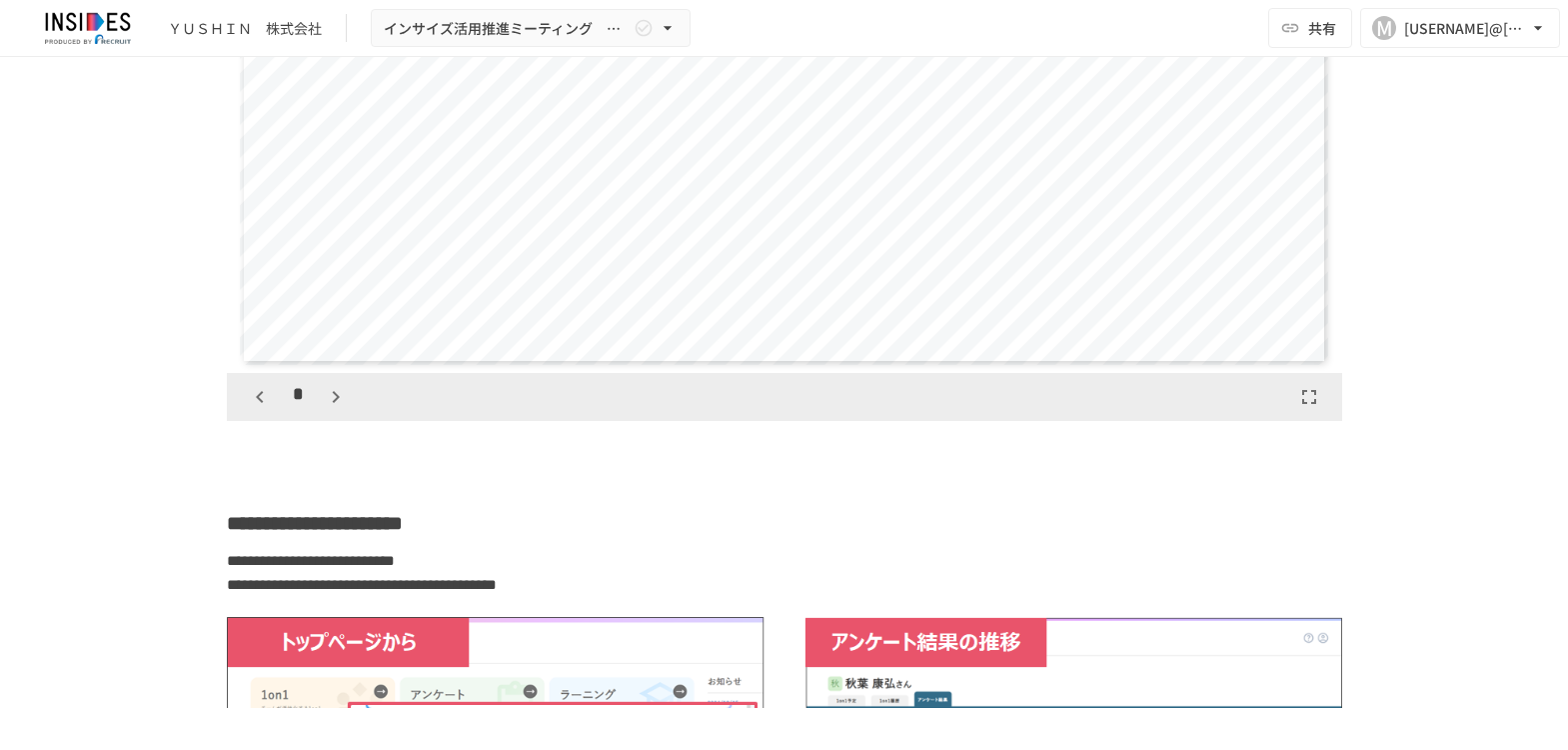 click 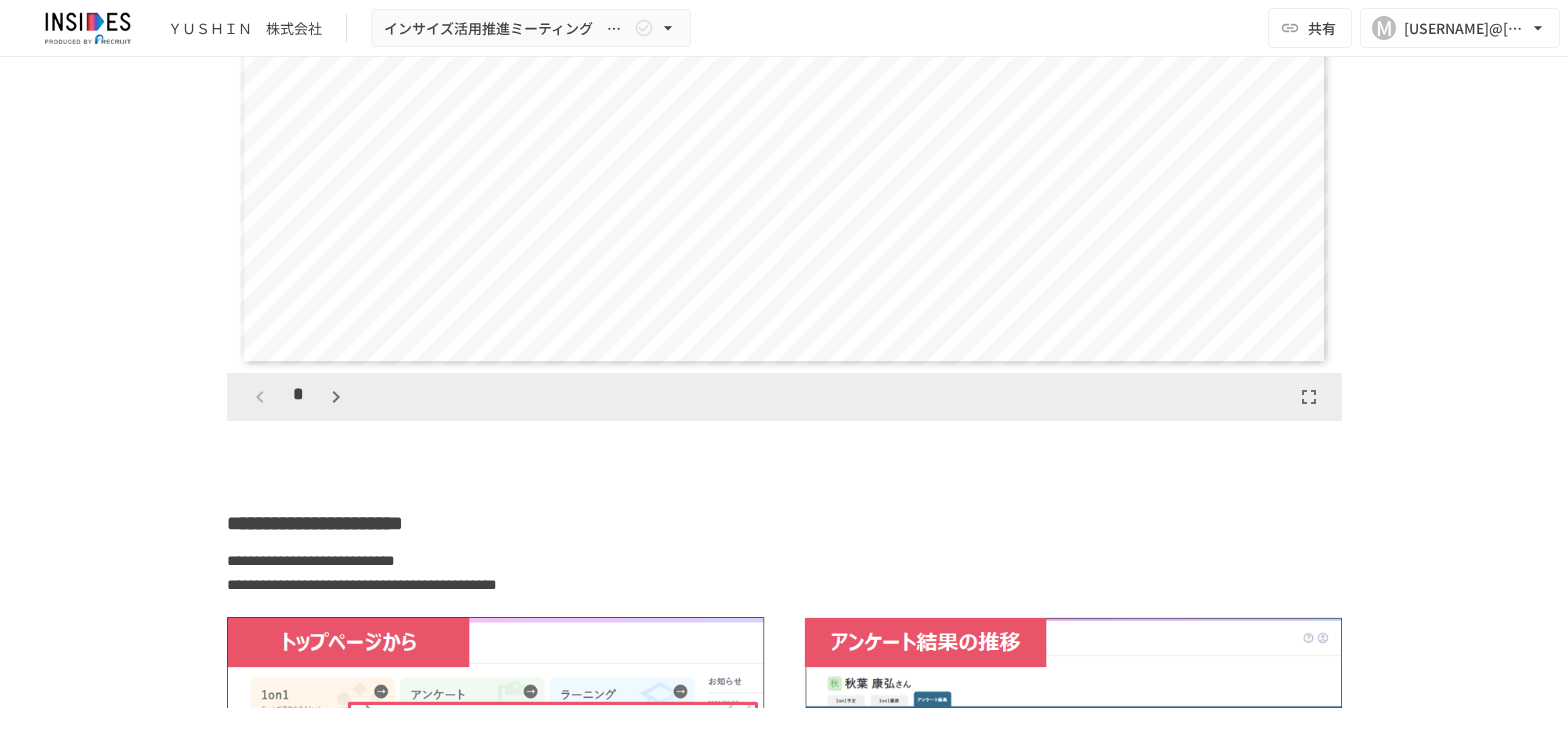 scroll, scrollTop: 0, scrollLeft: 0, axis: both 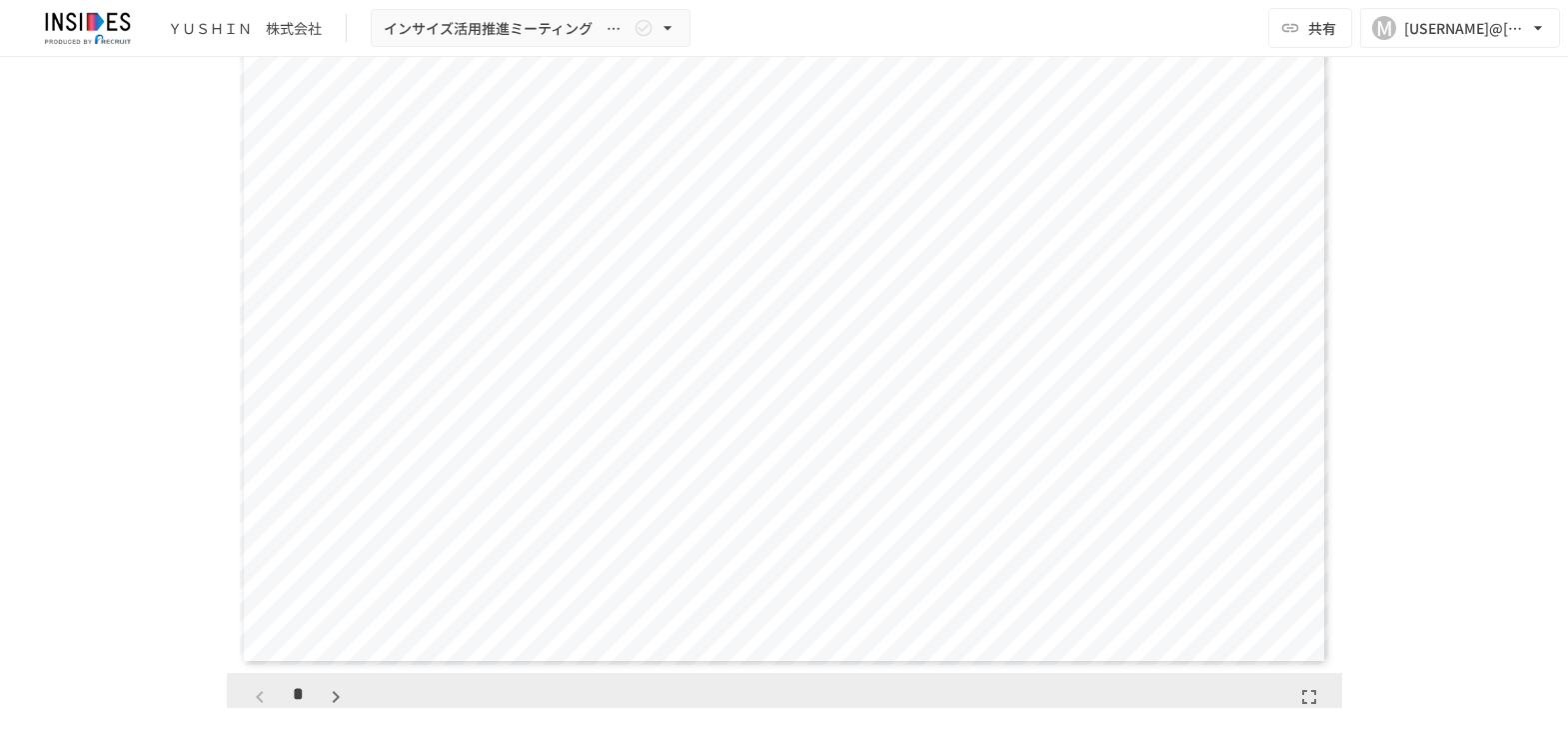 click on "**********" at bounding box center [784, 288] 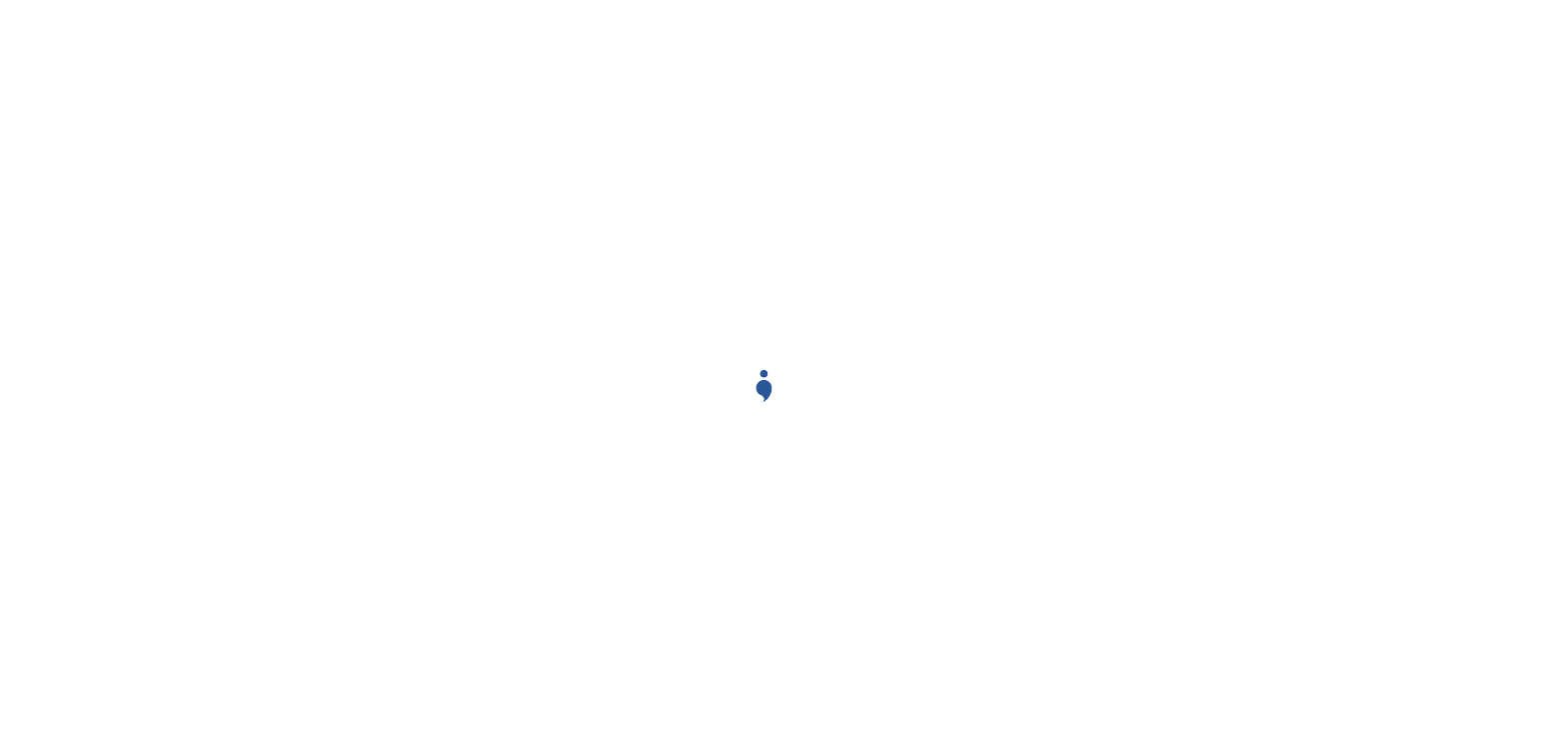 scroll, scrollTop: 0, scrollLeft: 0, axis: both 